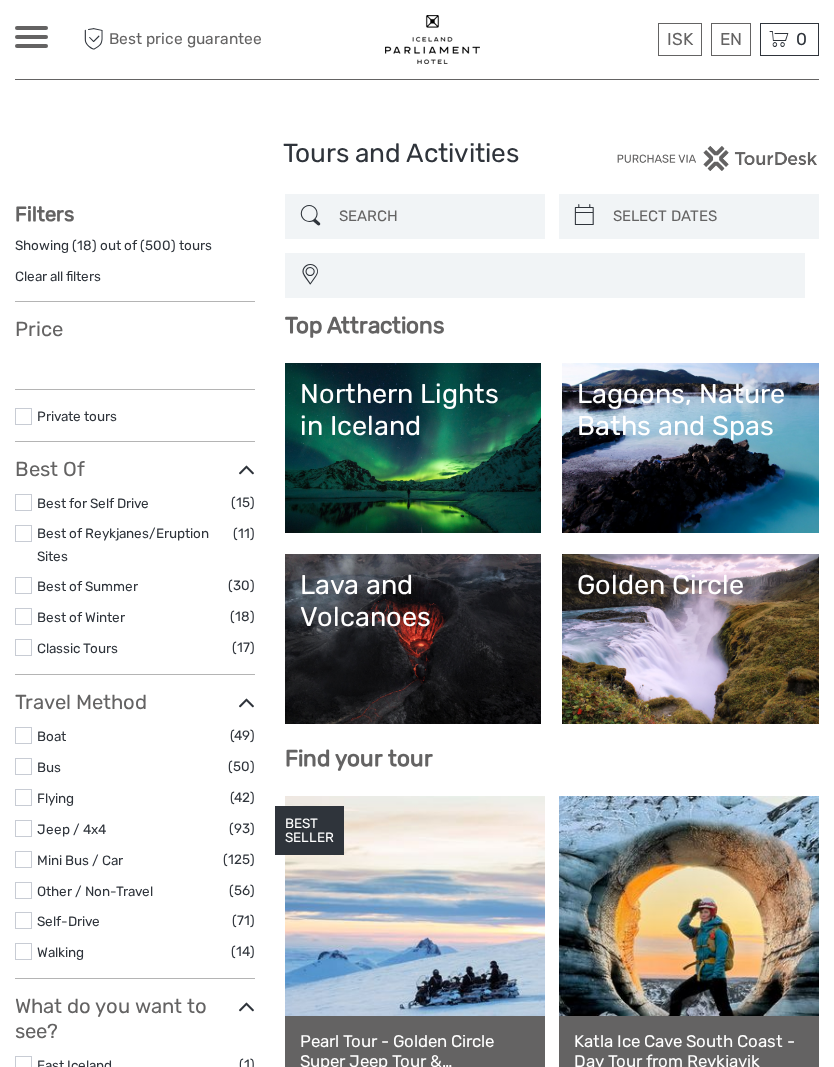 scroll, scrollTop: 0, scrollLeft: 0, axis: both 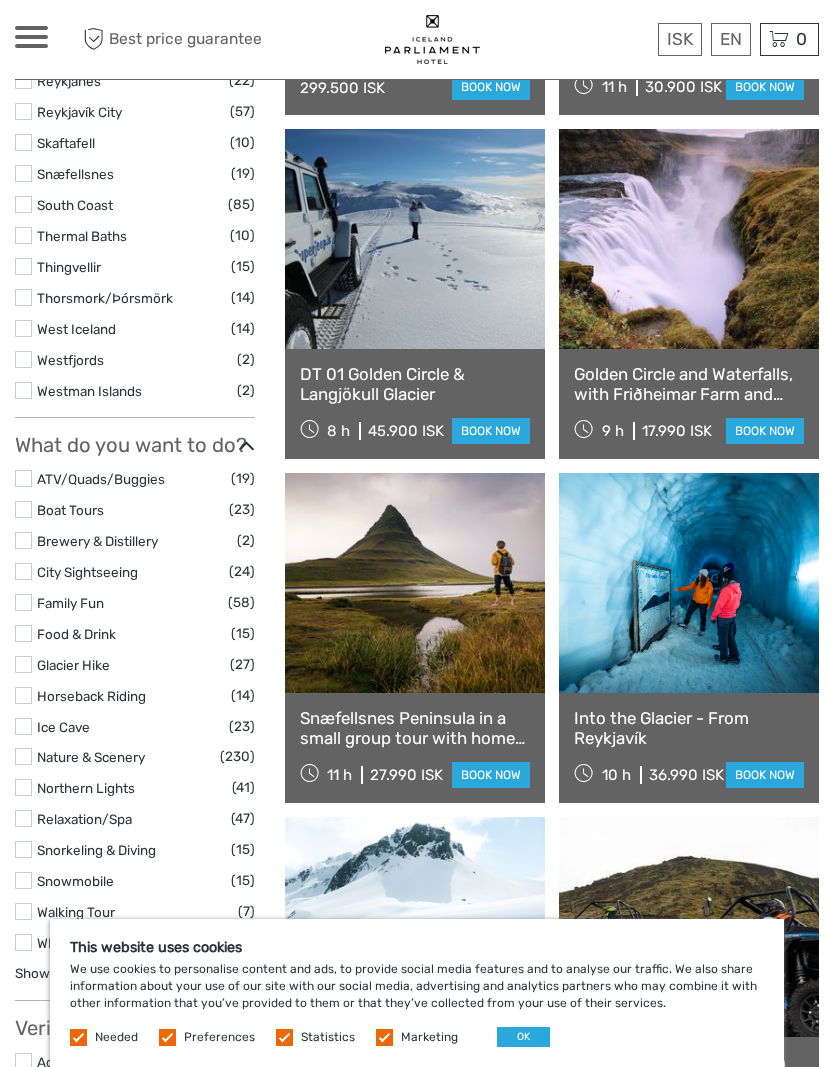 click at bounding box center [167, 1037] 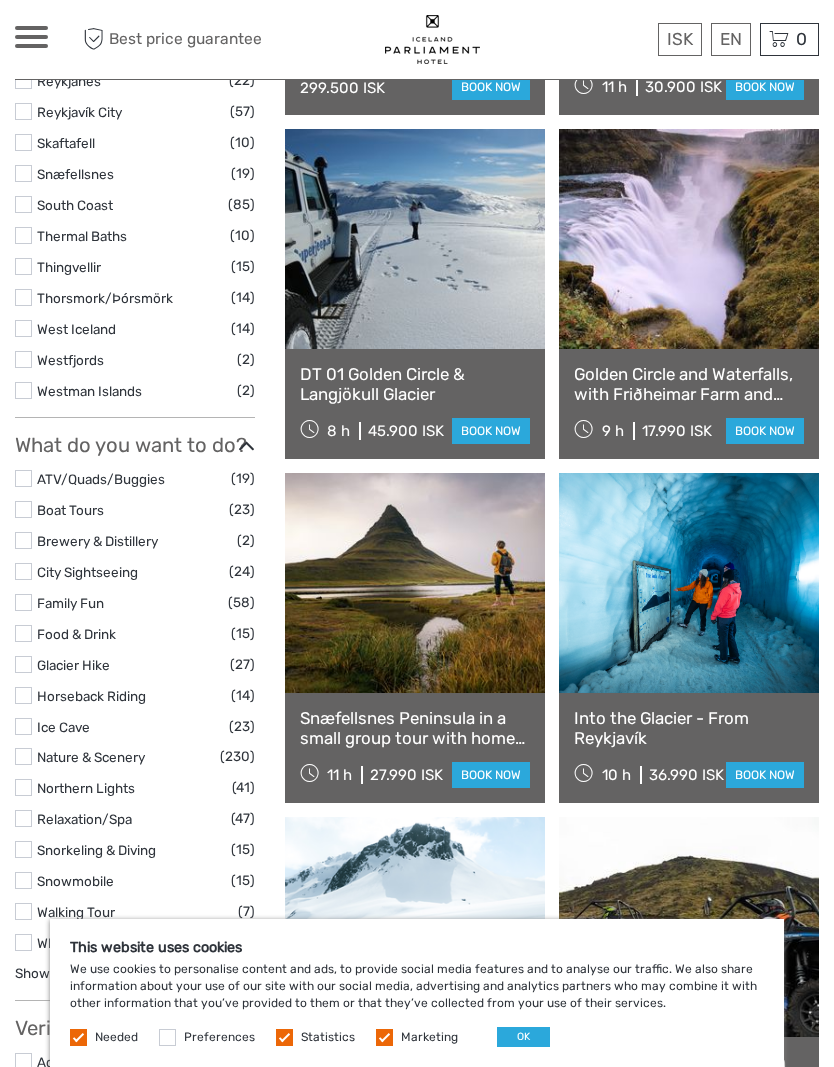 click at bounding box center (284, 1037) 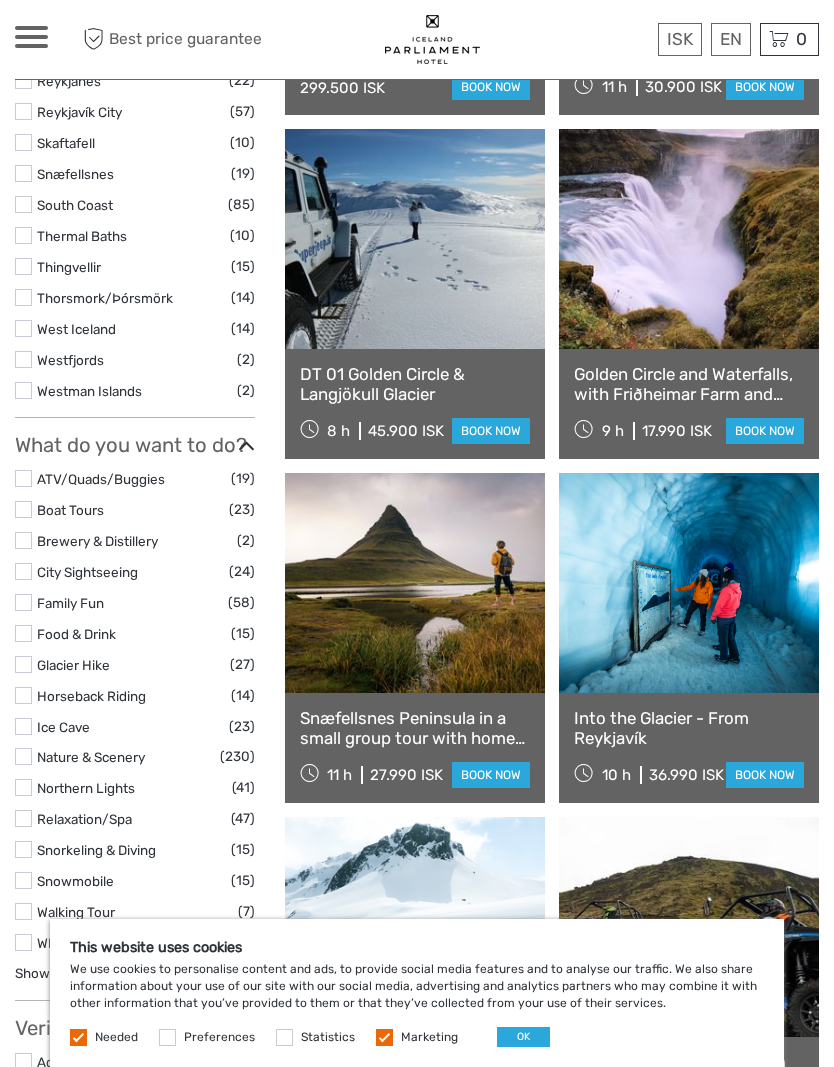 click on "Marketing" at bounding box center [429, 1037] 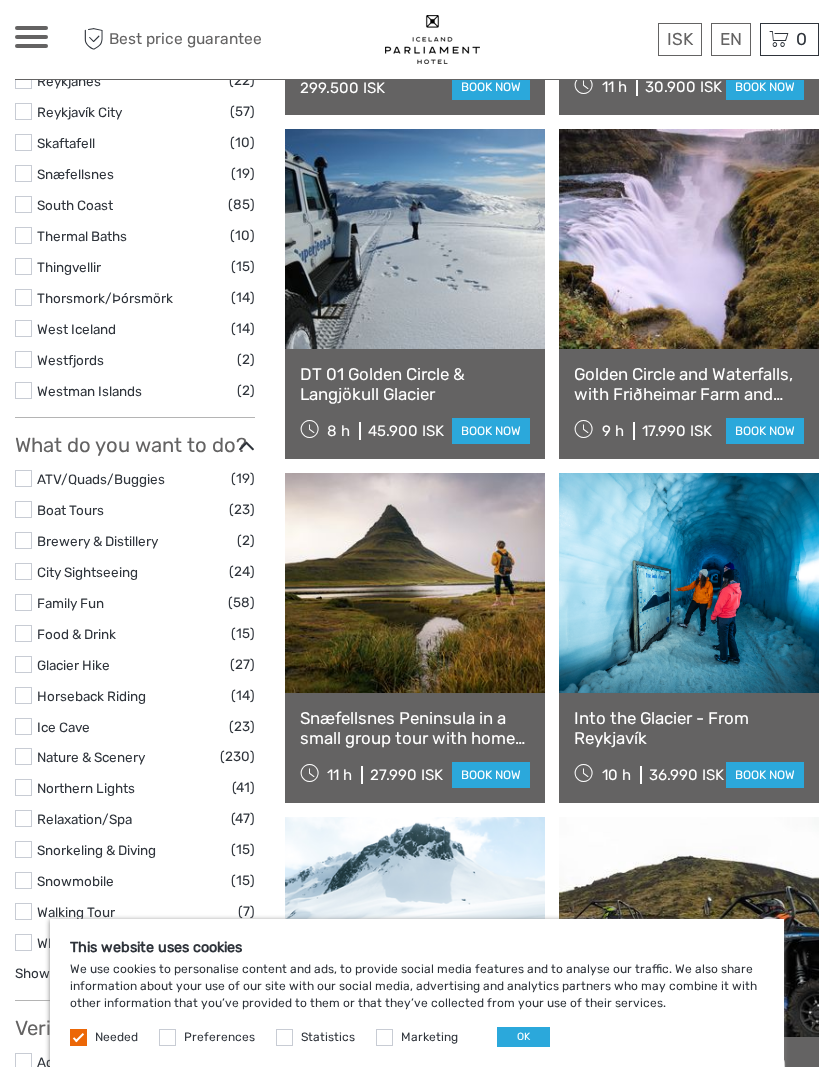 click on "Needed" at bounding box center (116, 1037) 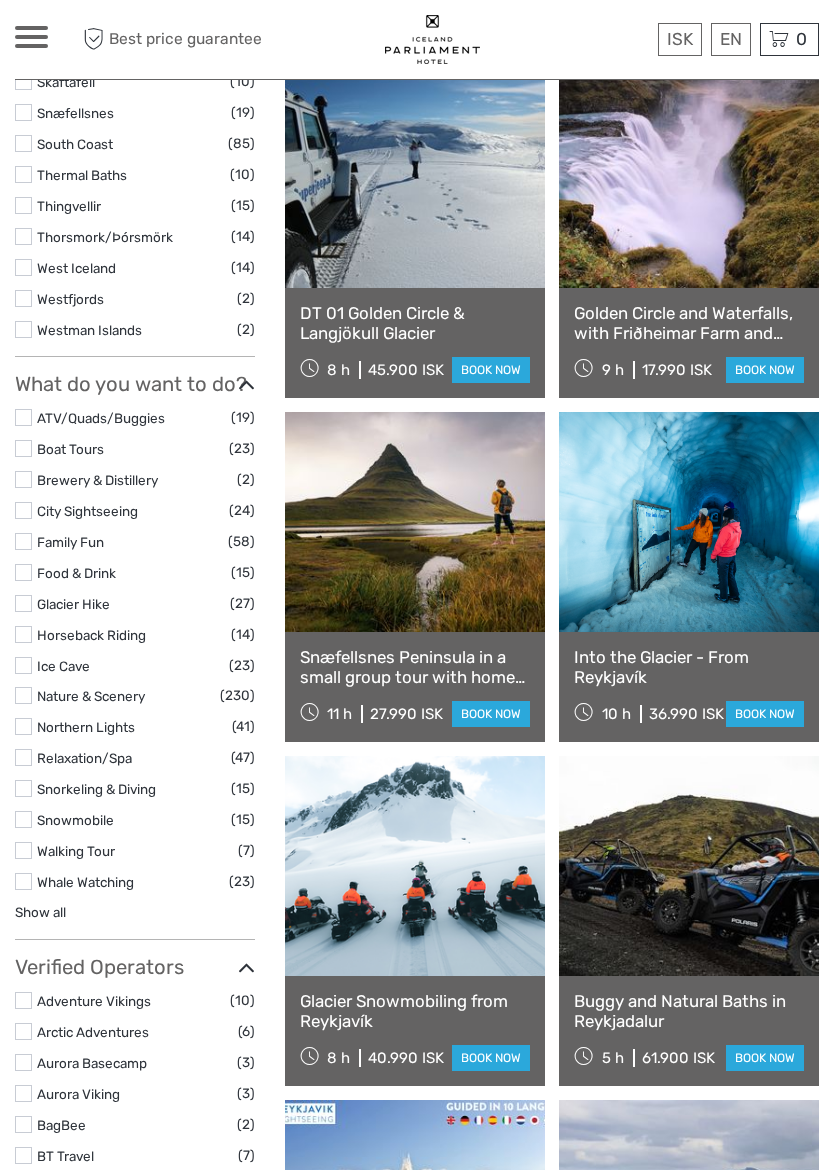 scroll, scrollTop: 1418, scrollLeft: 0, axis: vertical 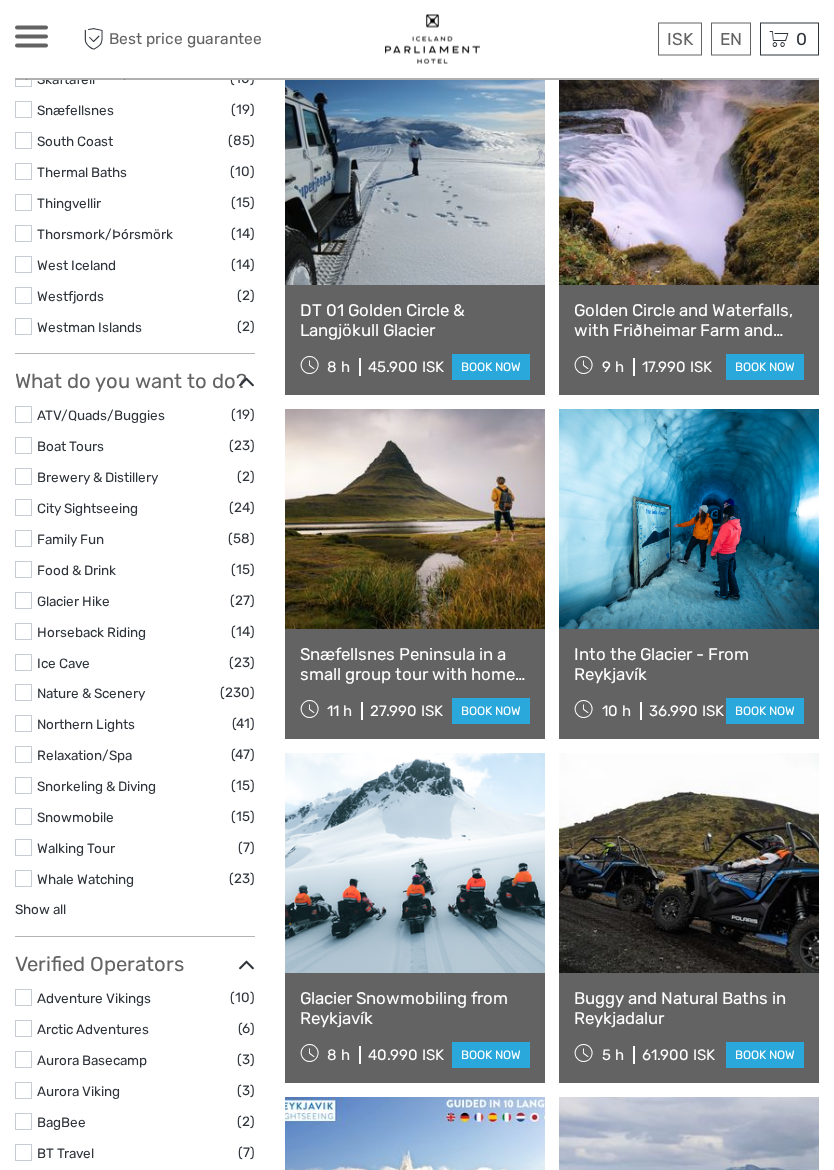 click on "Show all" at bounding box center [40, 910] 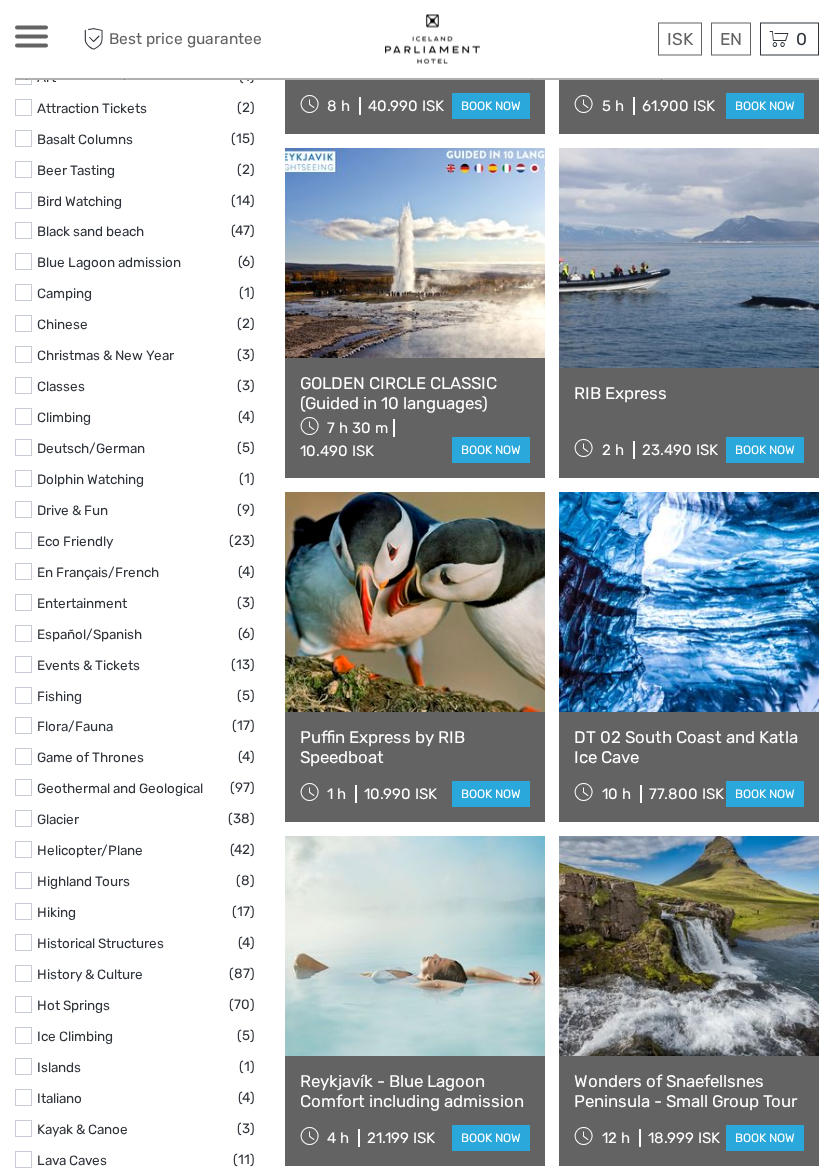scroll, scrollTop: 2371, scrollLeft: 0, axis: vertical 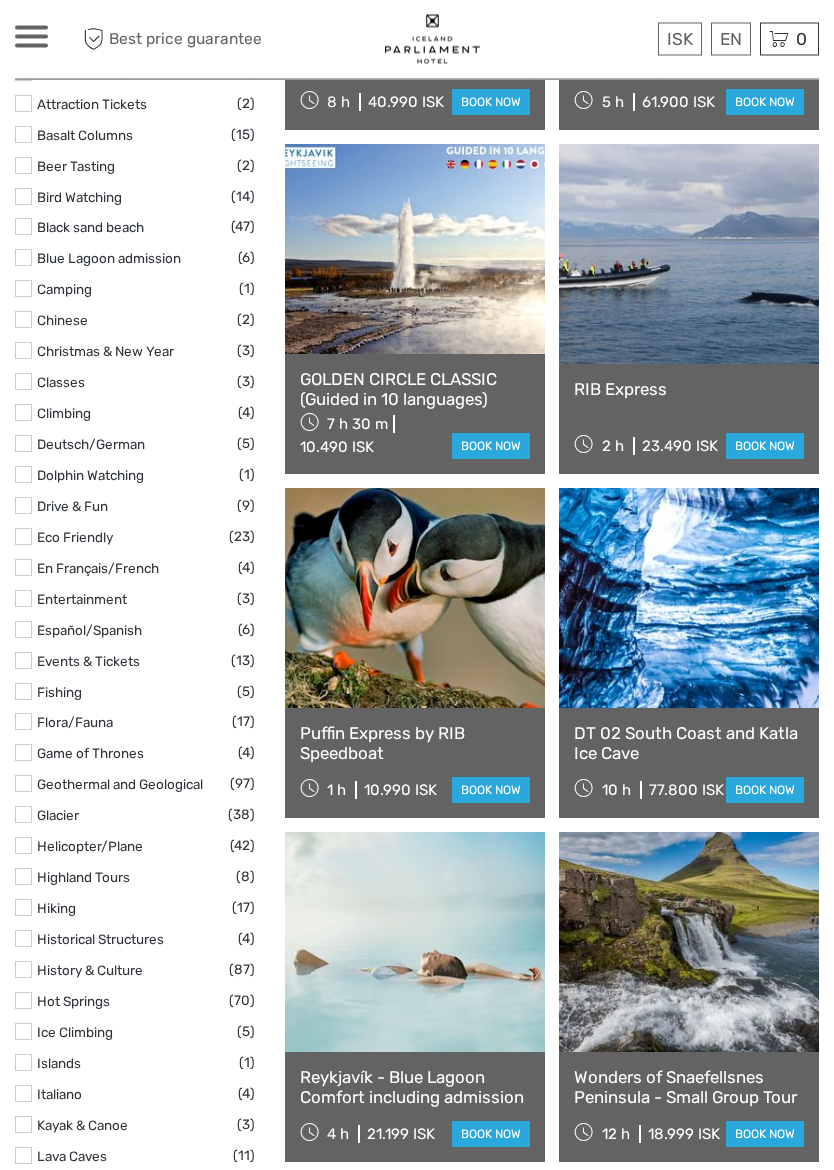 click on "Helicopter/Plane" at bounding box center (90, 847) 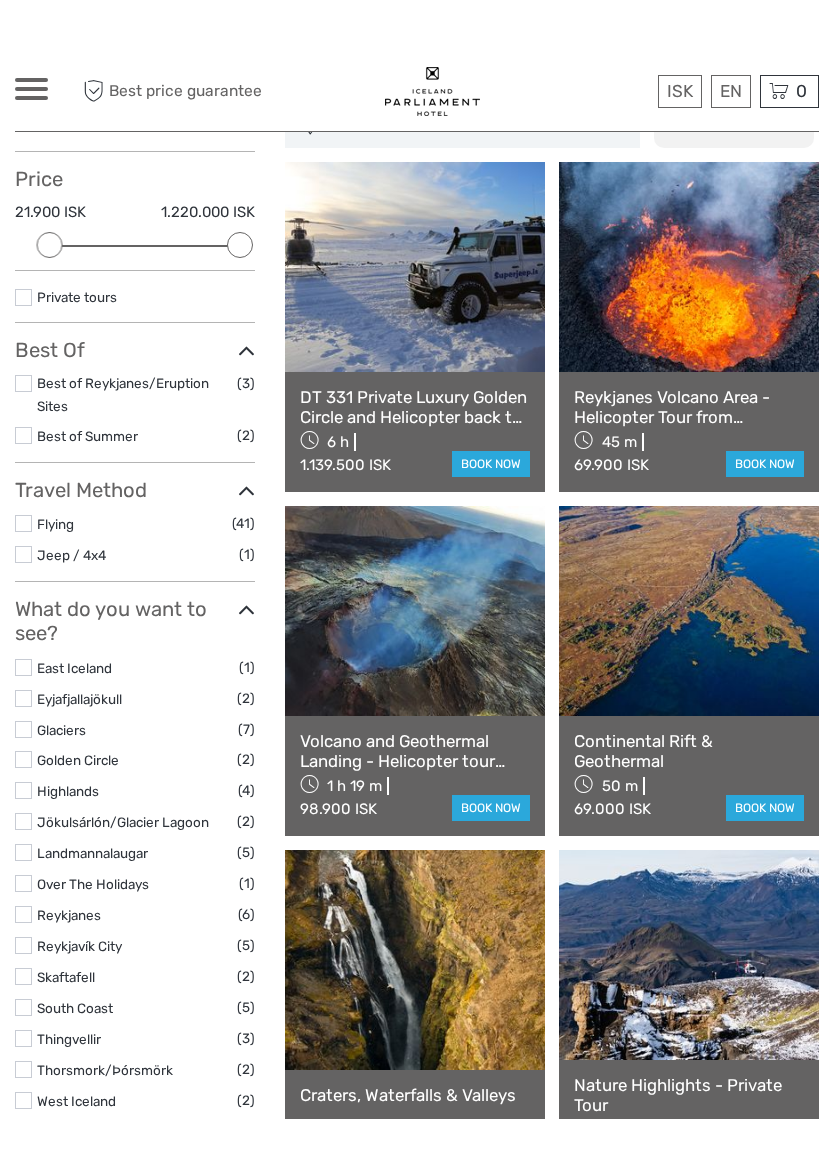 scroll, scrollTop: 203, scrollLeft: 0, axis: vertical 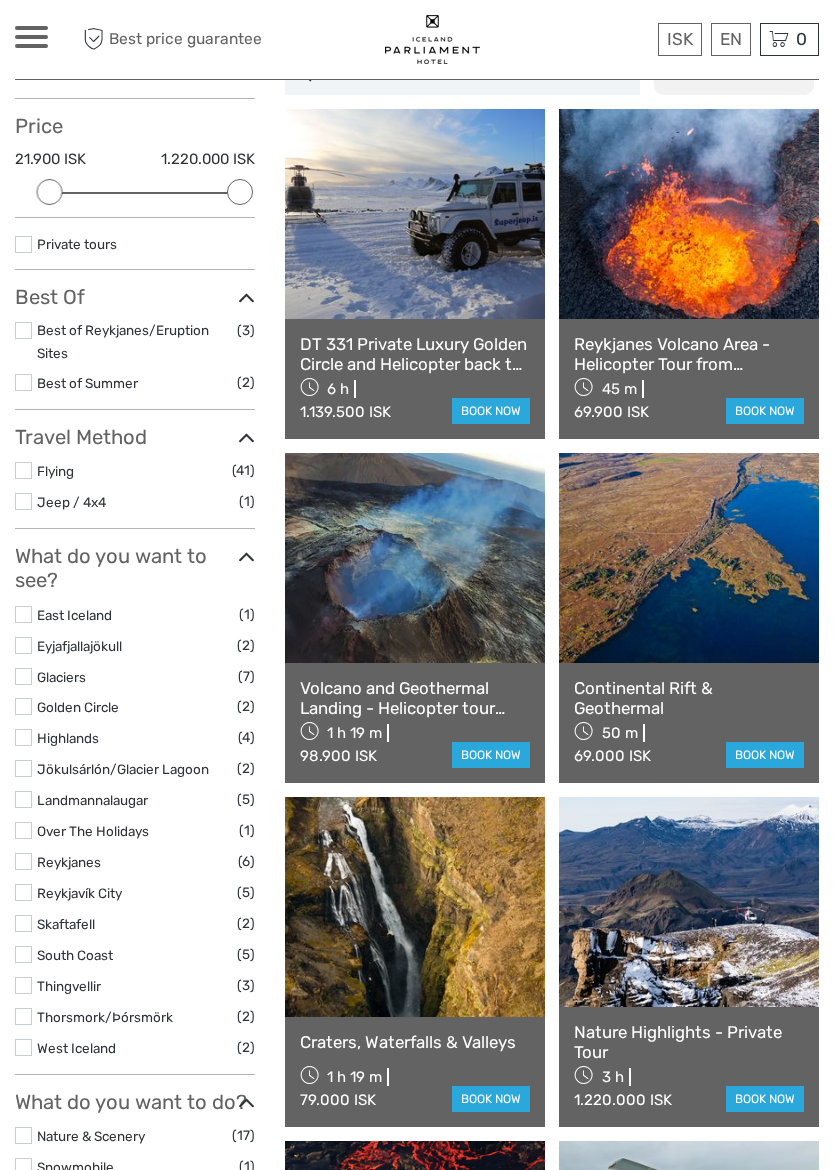 click at bounding box center [415, 558] 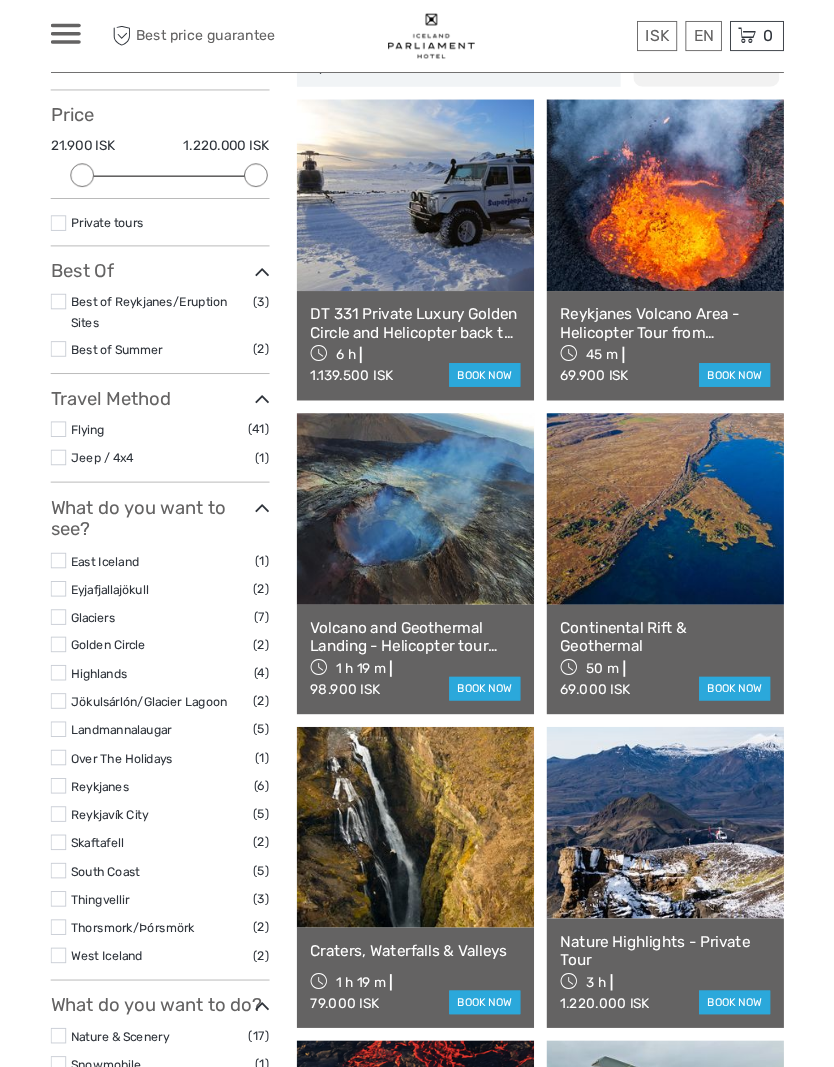 scroll, scrollTop: 203, scrollLeft: 0, axis: vertical 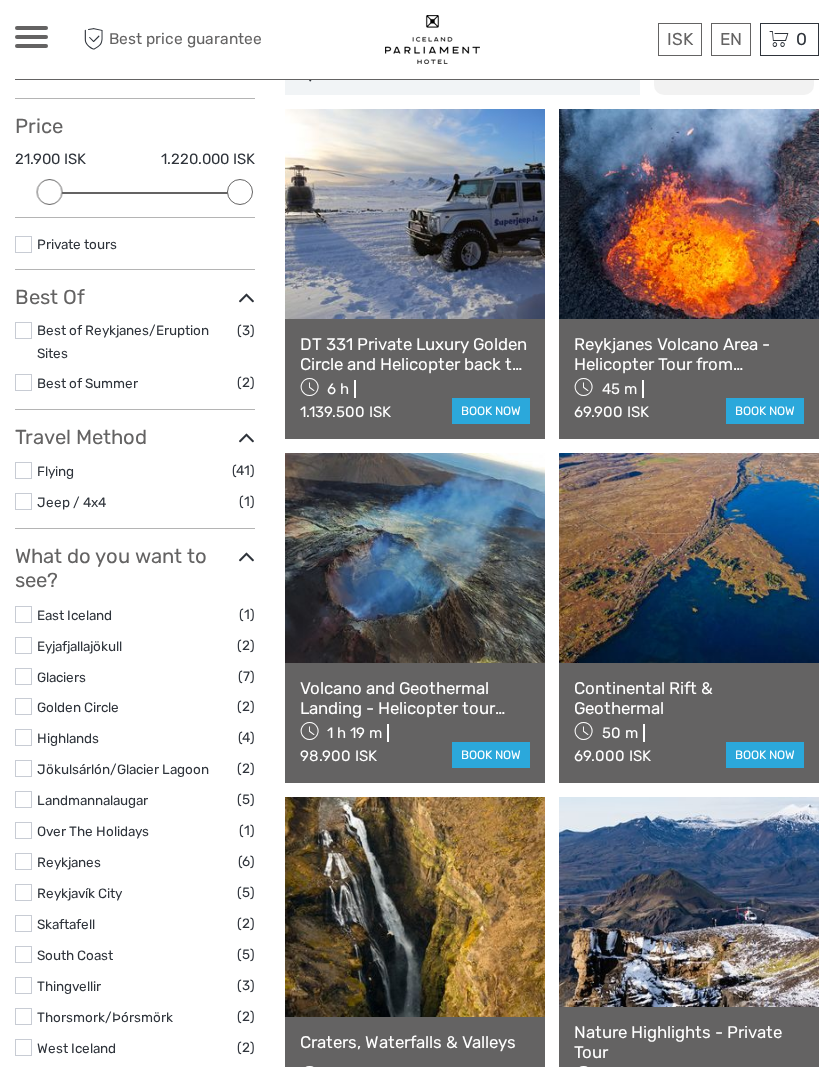 click at bounding box center [689, 214] 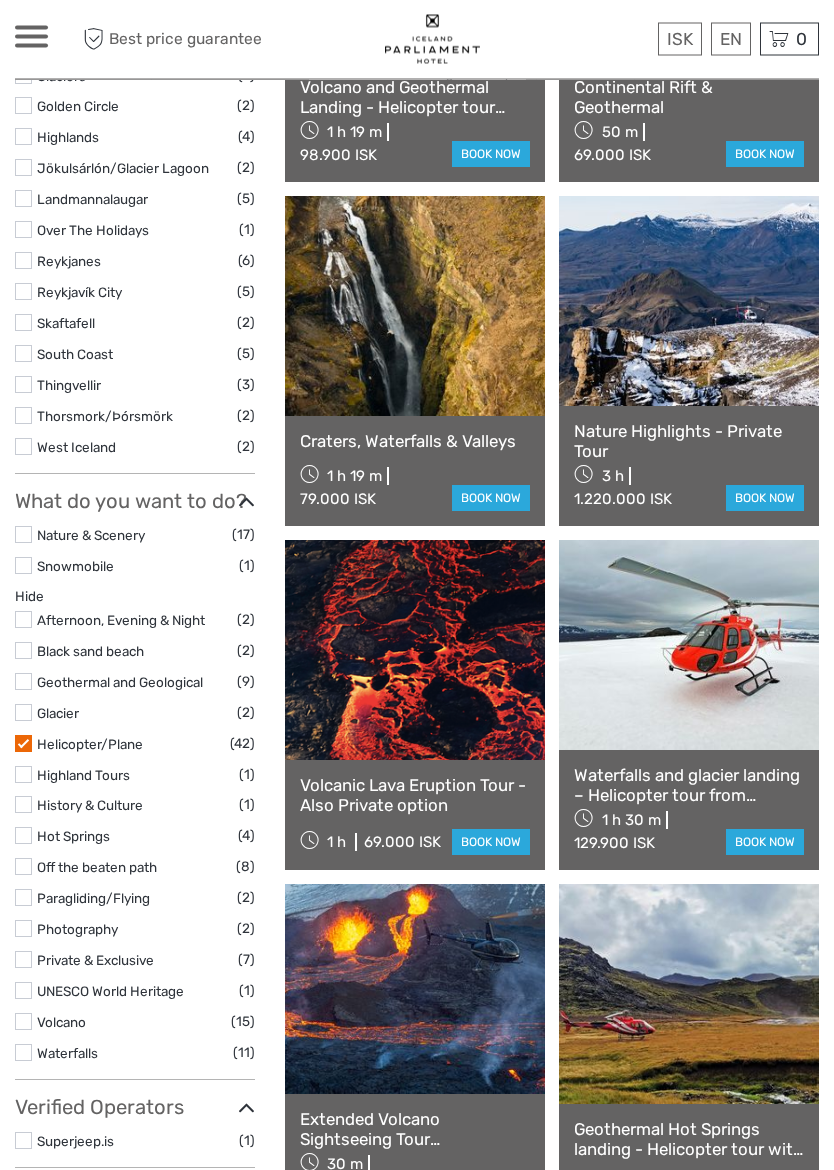 scroll, scrollTop: 896, scrollLeft: 0, axis: vertical 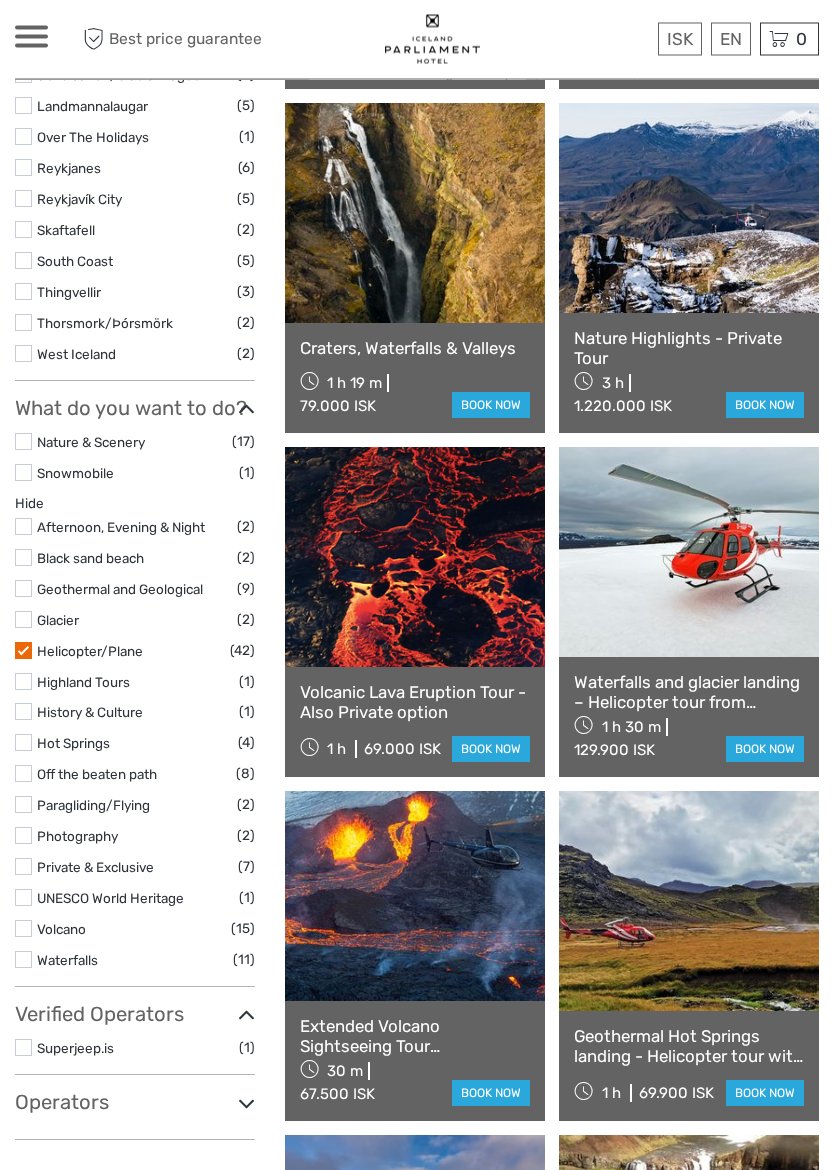 click at bounding box center (415, 558) 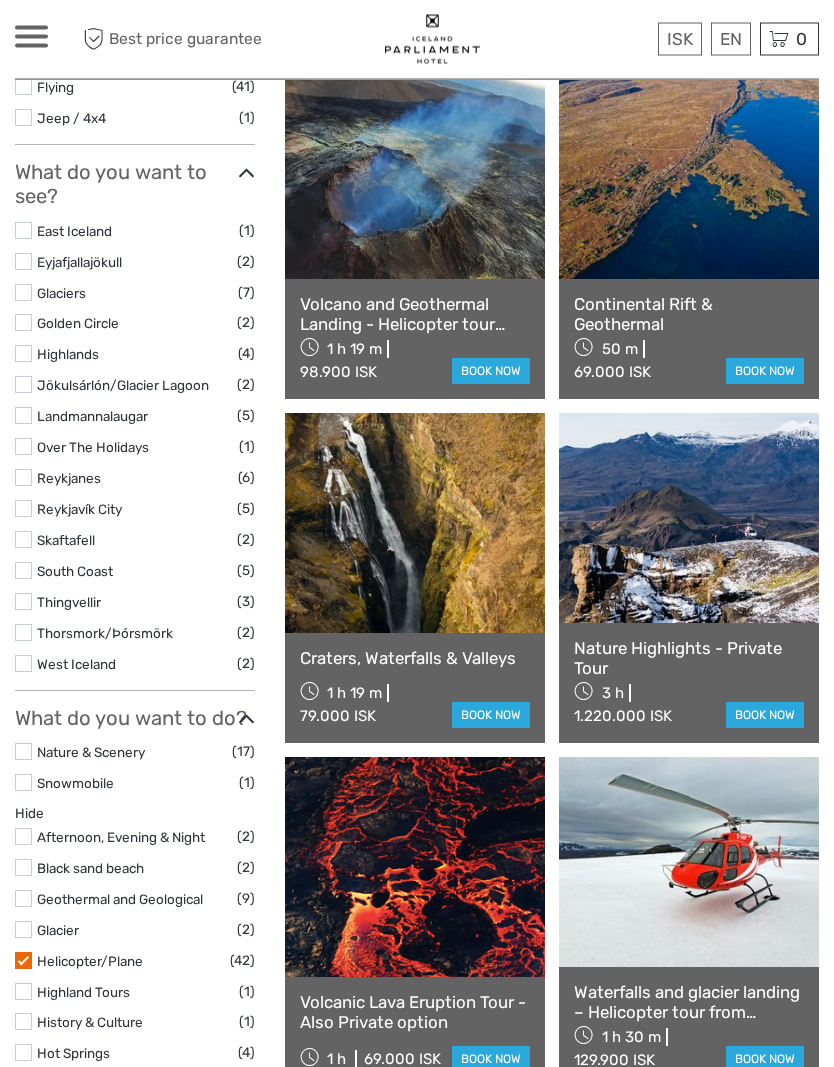 scroll, scrollTop: 0, scrollLeft: 0, axis: both 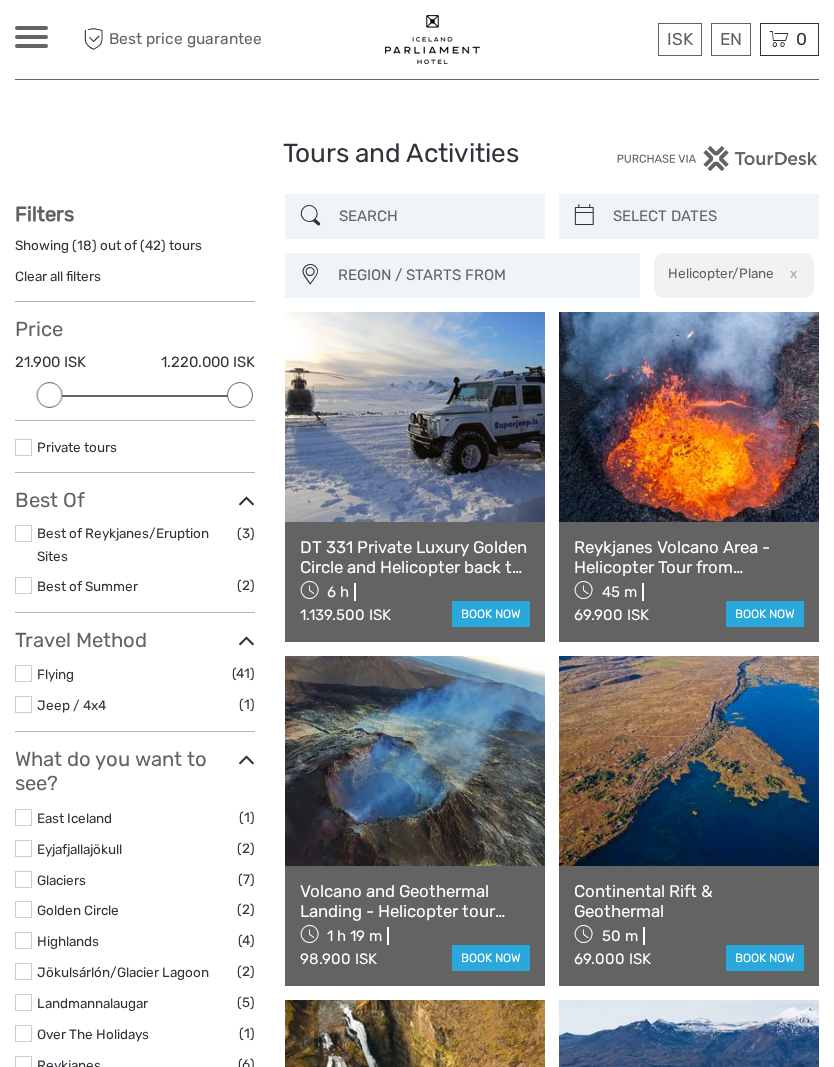 click at bounding box center [31, 46] 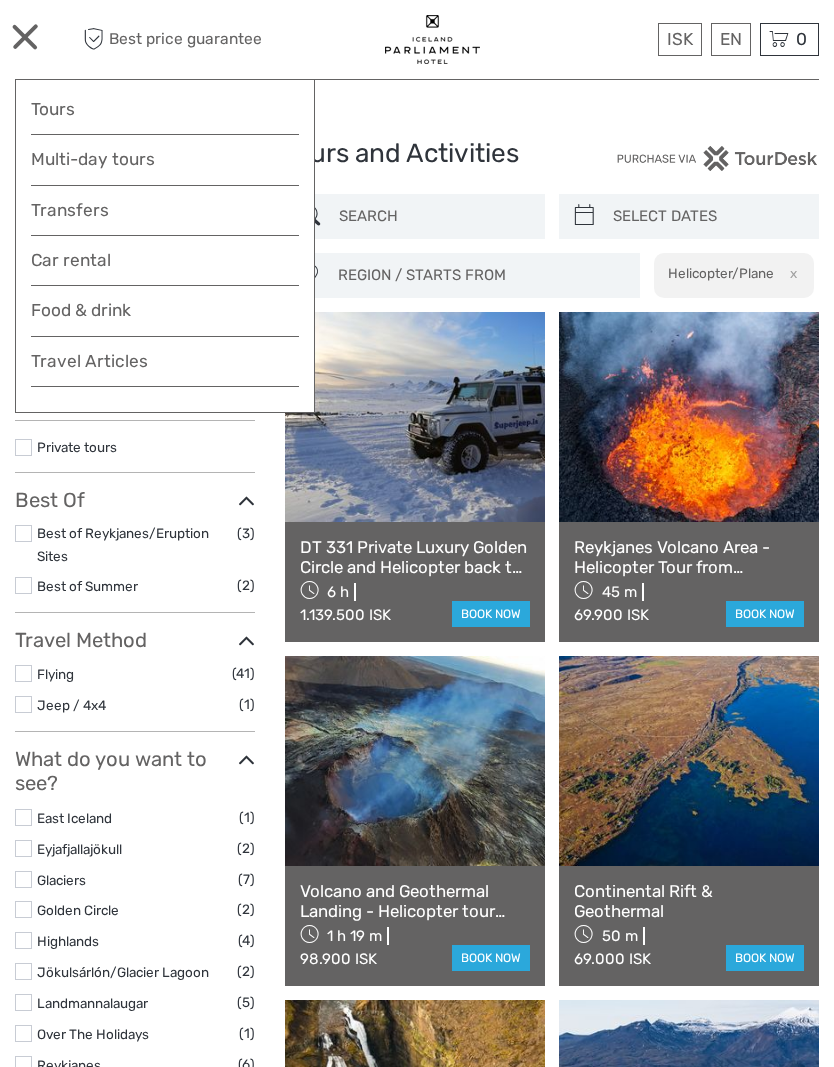 click at bounding box center [717, 158] 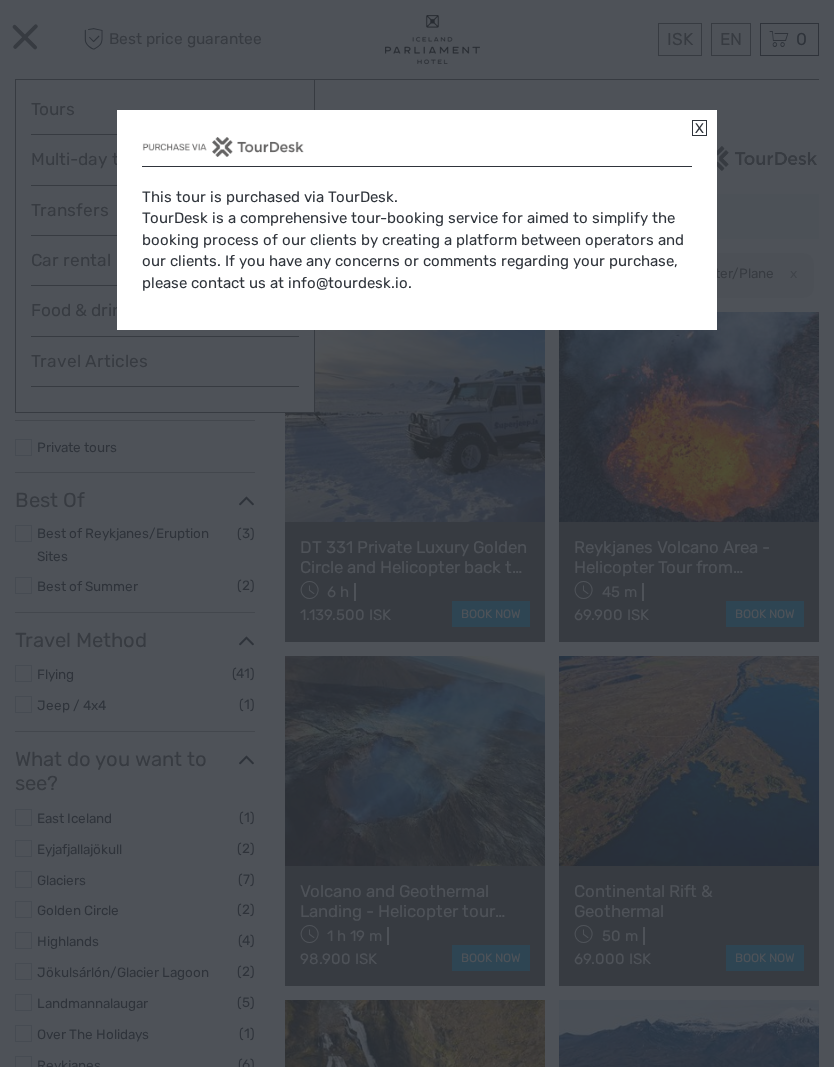 click on "This tour is purchased via TourDesk.
TourDesk is a comprehensive tour-booking service for aimed to simplify the booking process of our clients by creating a platform between operators and our clients. If you have any concerns or comments regarding your purchase, please contact us at info@tourdesk.io." at bounding box center (417, 220) 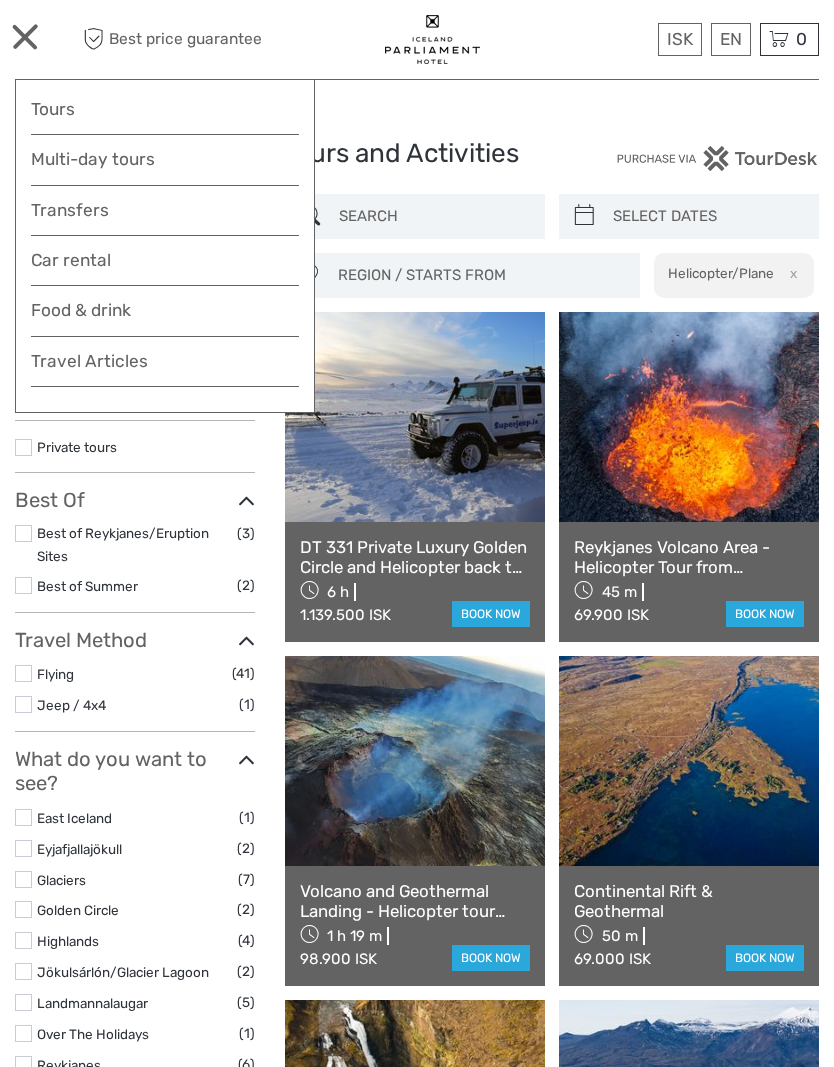 click on "ISK
ISK
€
$
£
EN
English
Español
Deutsch
Tours
Multi-day tours
Transfers
Car rental
More
Food & drink
Travel Articles
Food & drink
Travel Articles
Best price guarantee
Best price guarantee
ISK
ISK
€
$
£
EN
English
Español
Deutsch
0
Items" at bounding box center (417, 39) 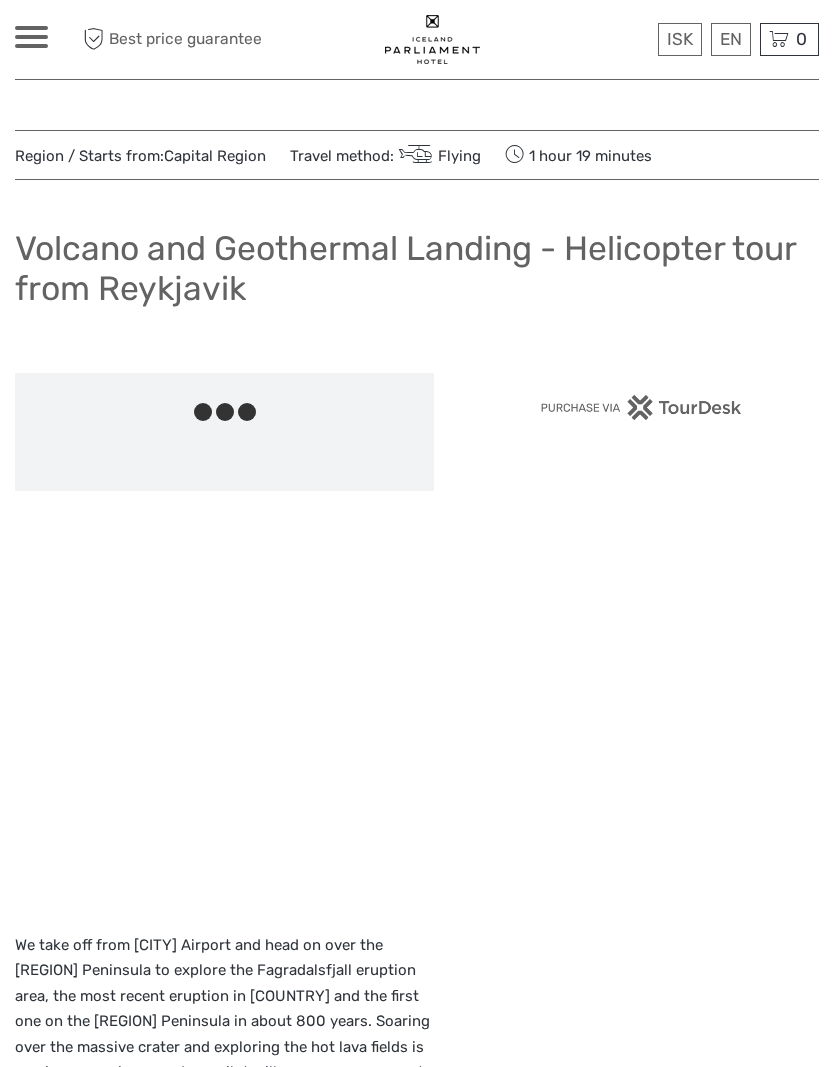scroll, scrollTop: 0, scrollLeft: 0, axis: both 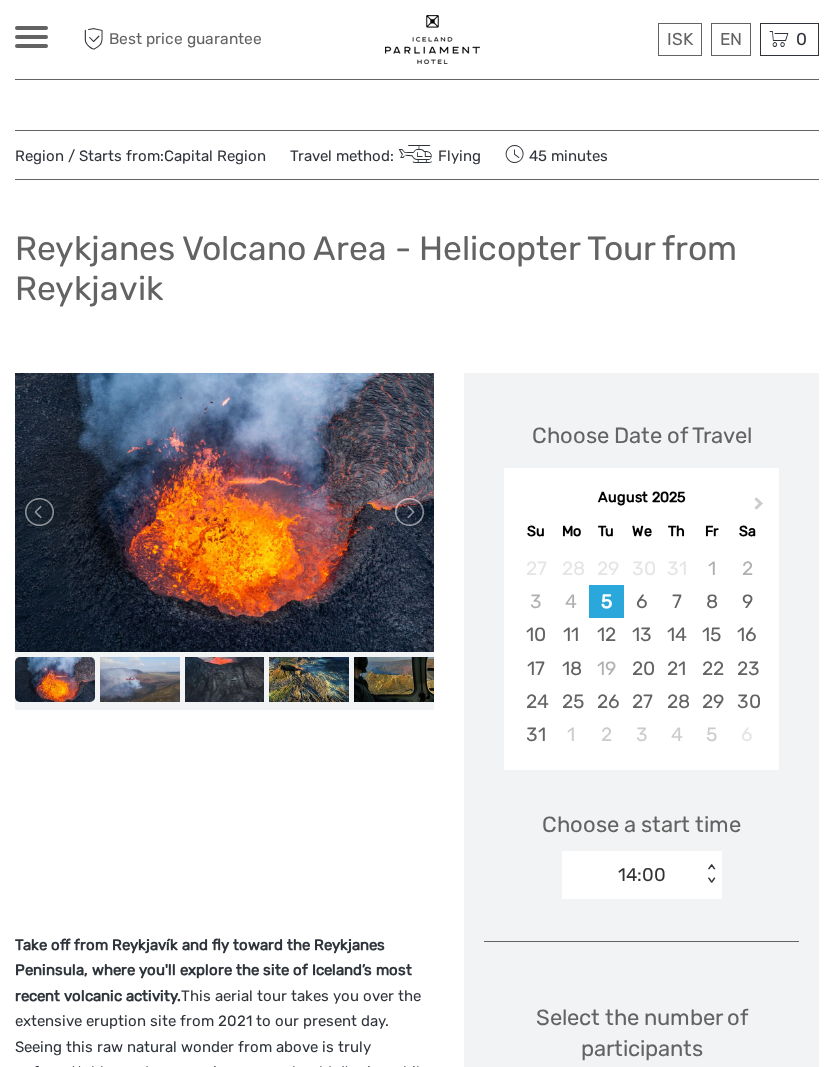 click on "6" at bounding box center (641, 601) 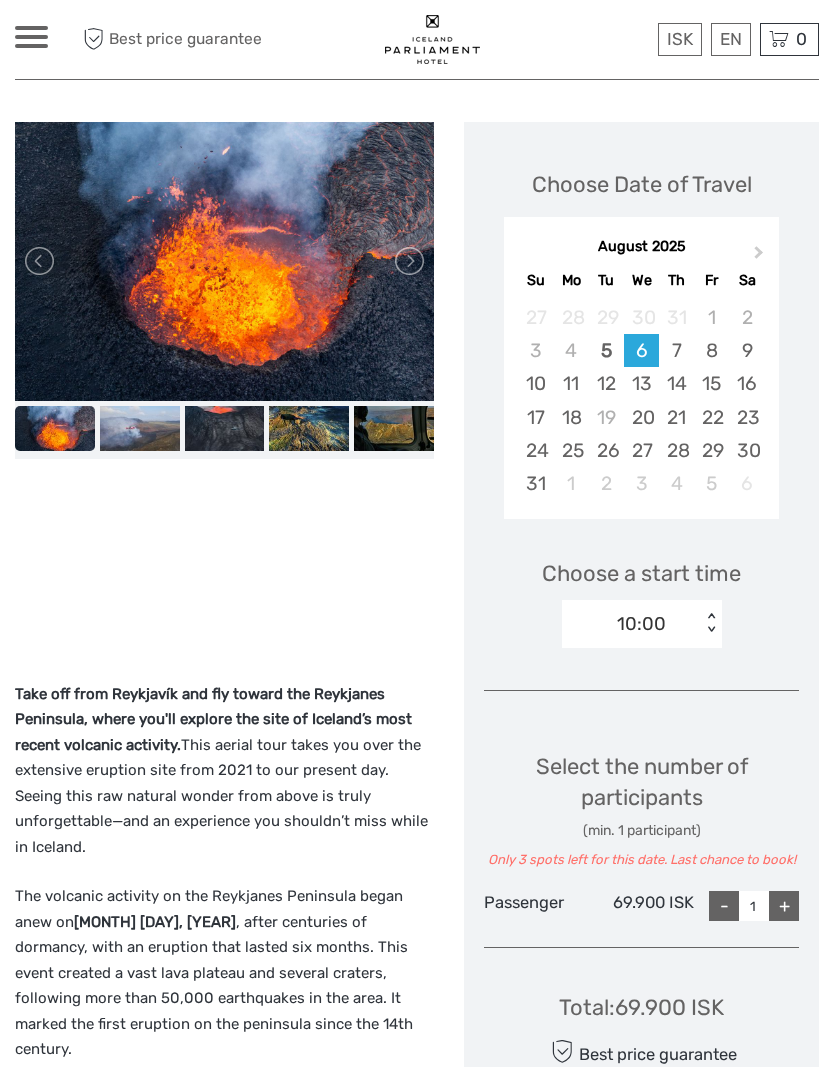 scroll, scrollTop: 291, scrollLeft: 0, axis: vertical 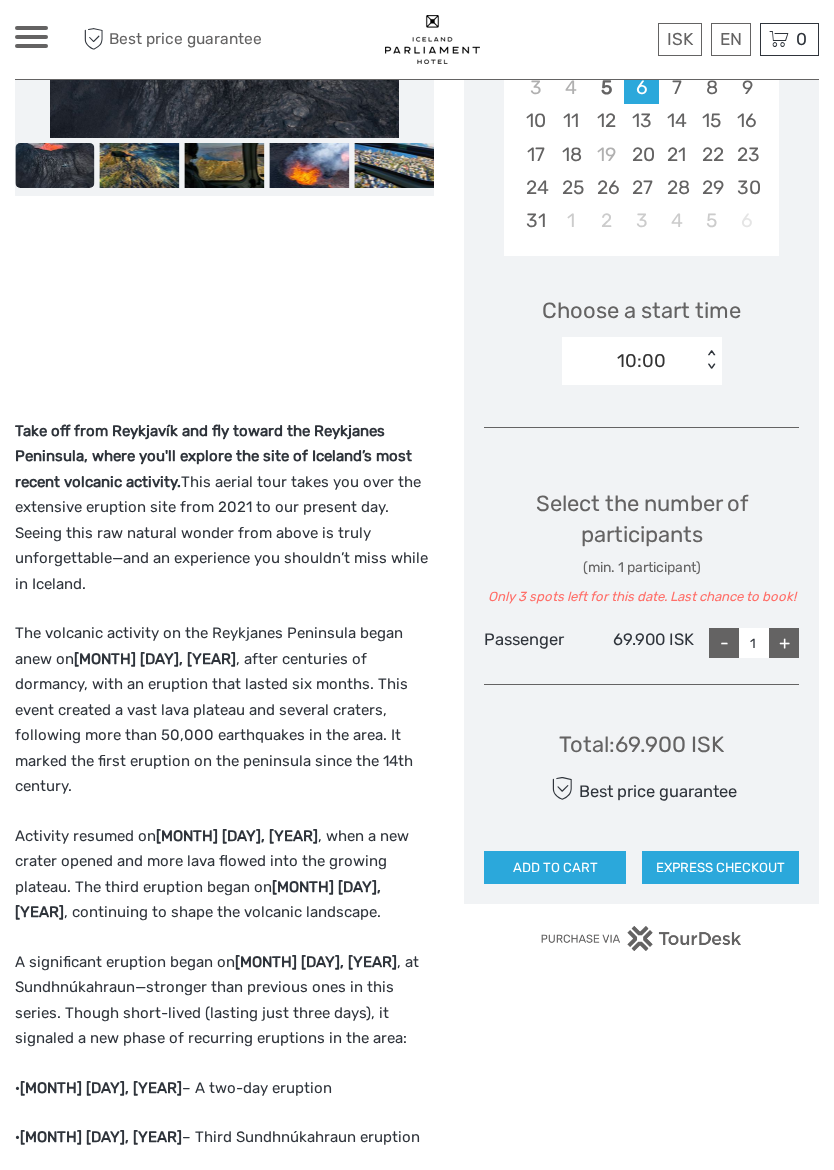 click on "+" at bounding box center [784, 643] 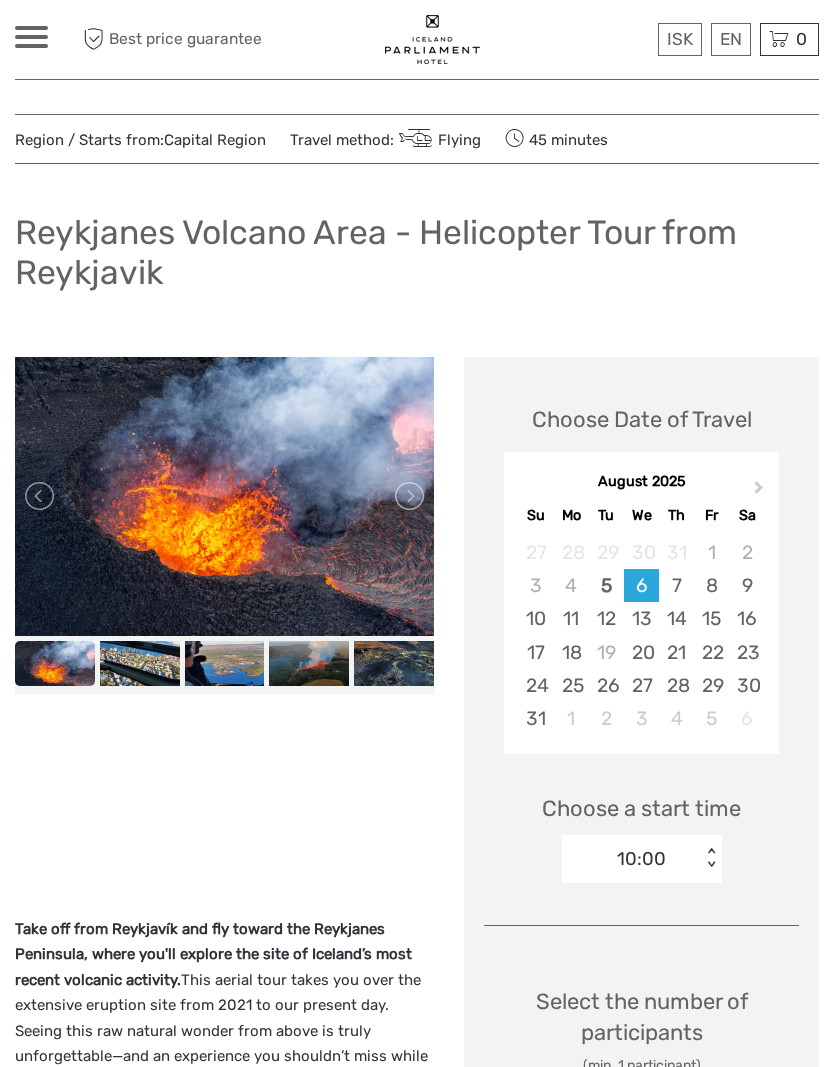 scroll, scrollTop: 0, scrollLeft: 0, axis: both 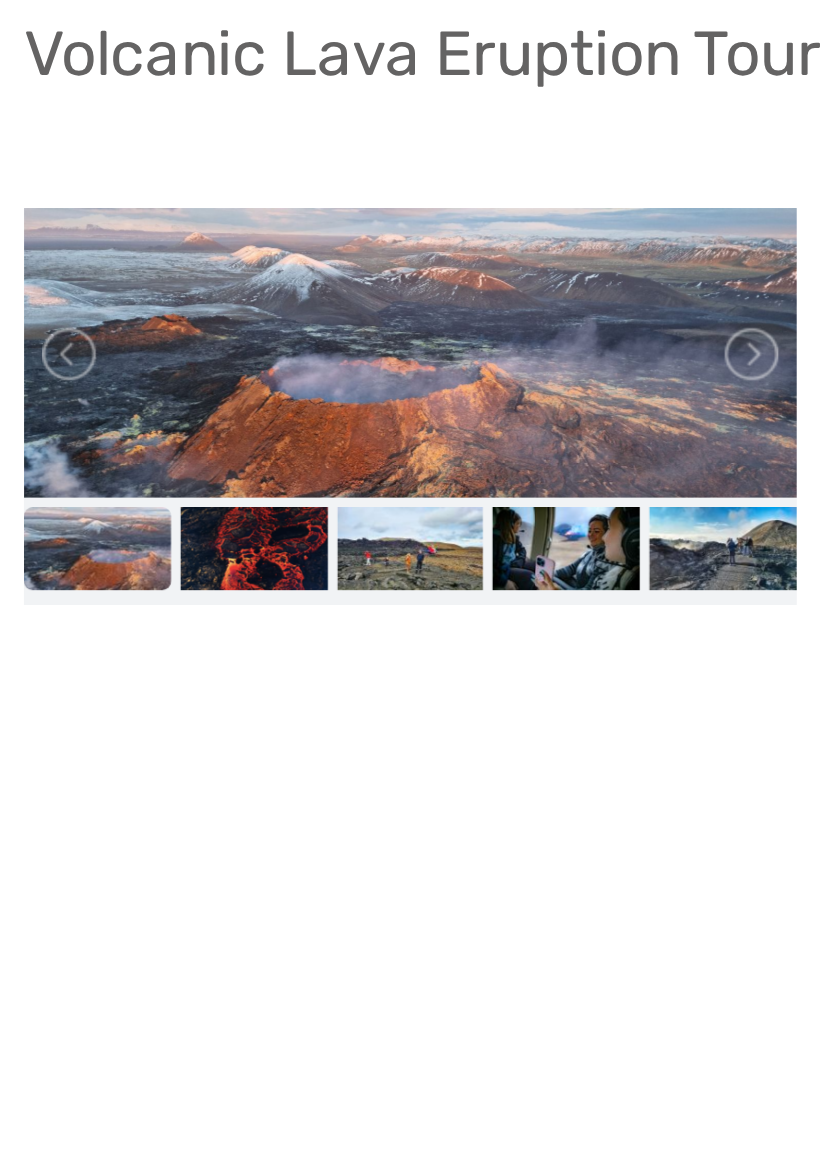 click at bounding box center (408, 439) 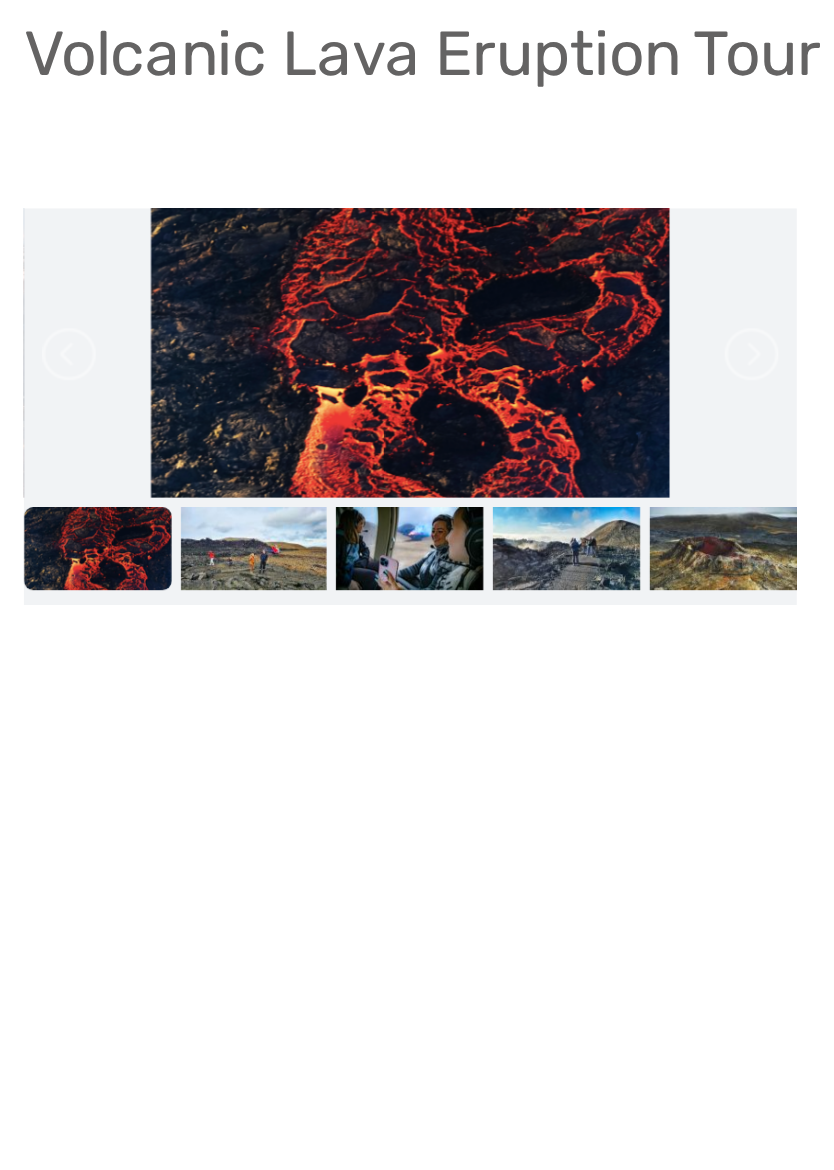 click at bounding box center [408, 439] 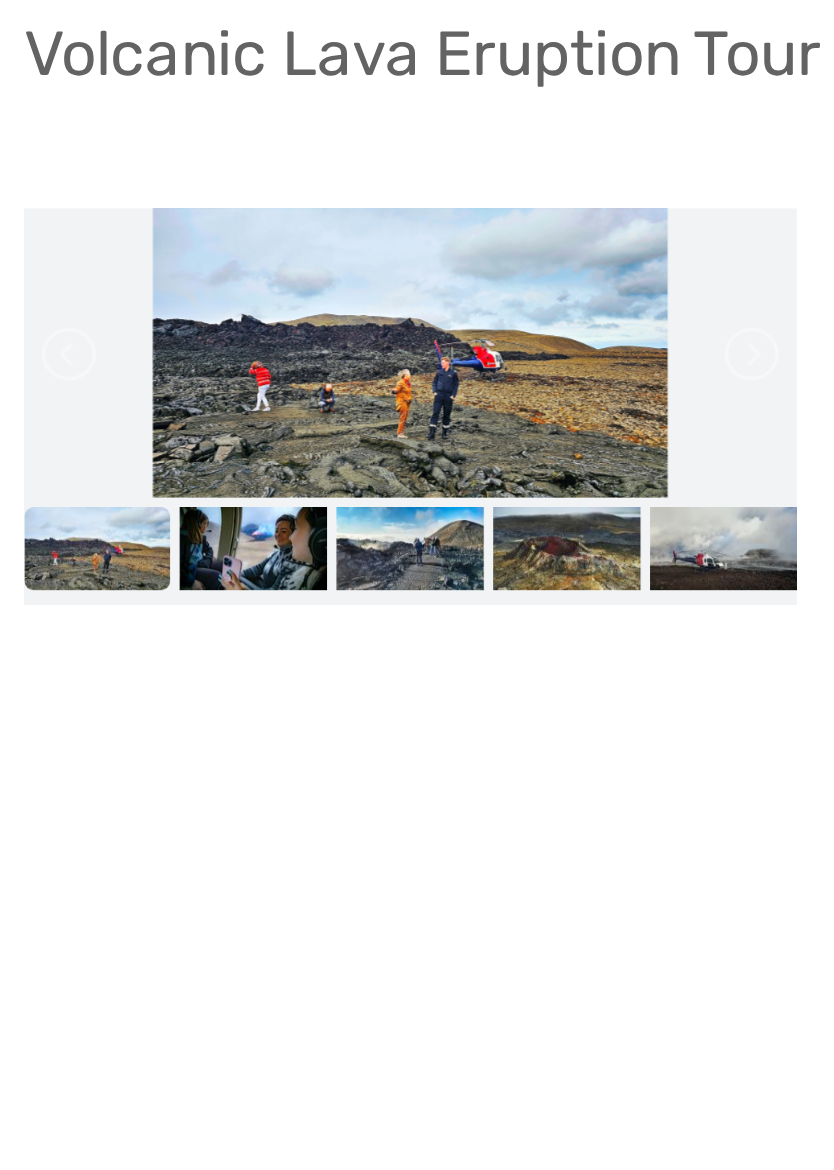 click at bounding box center [408, 439] 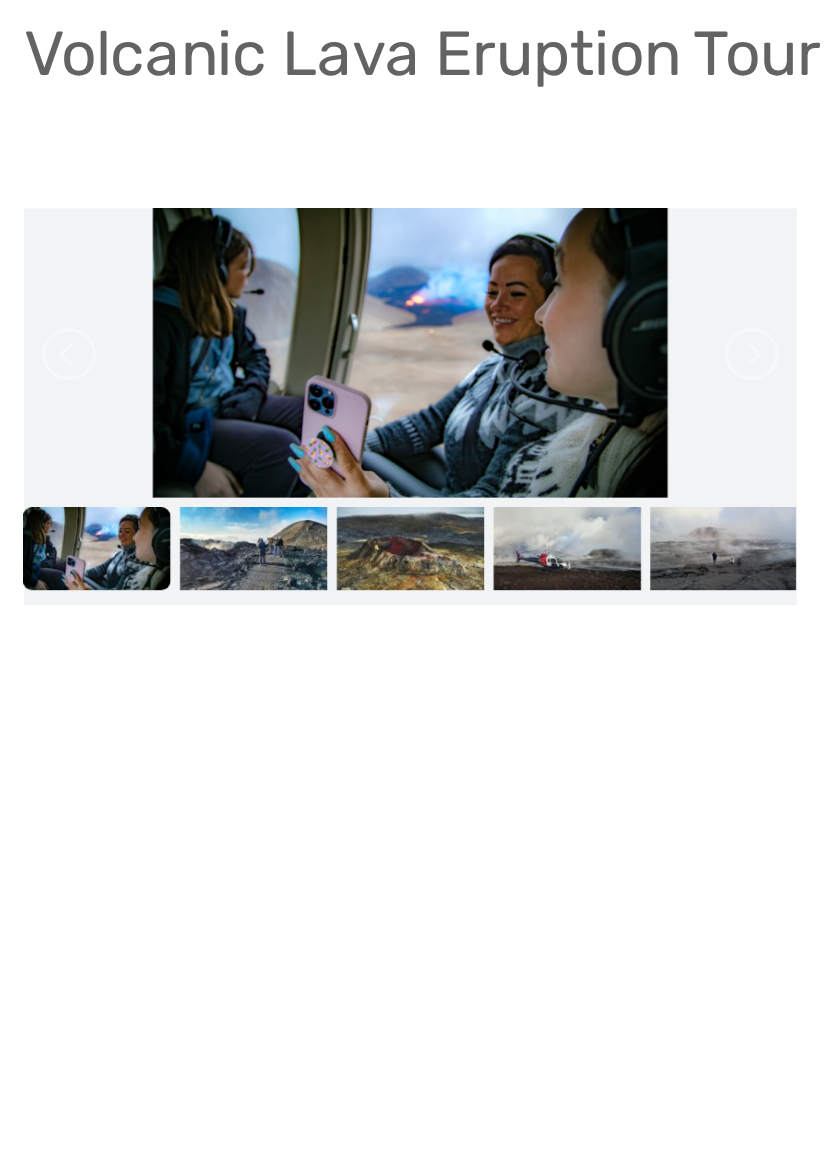 click at bounding box center (224, 630) 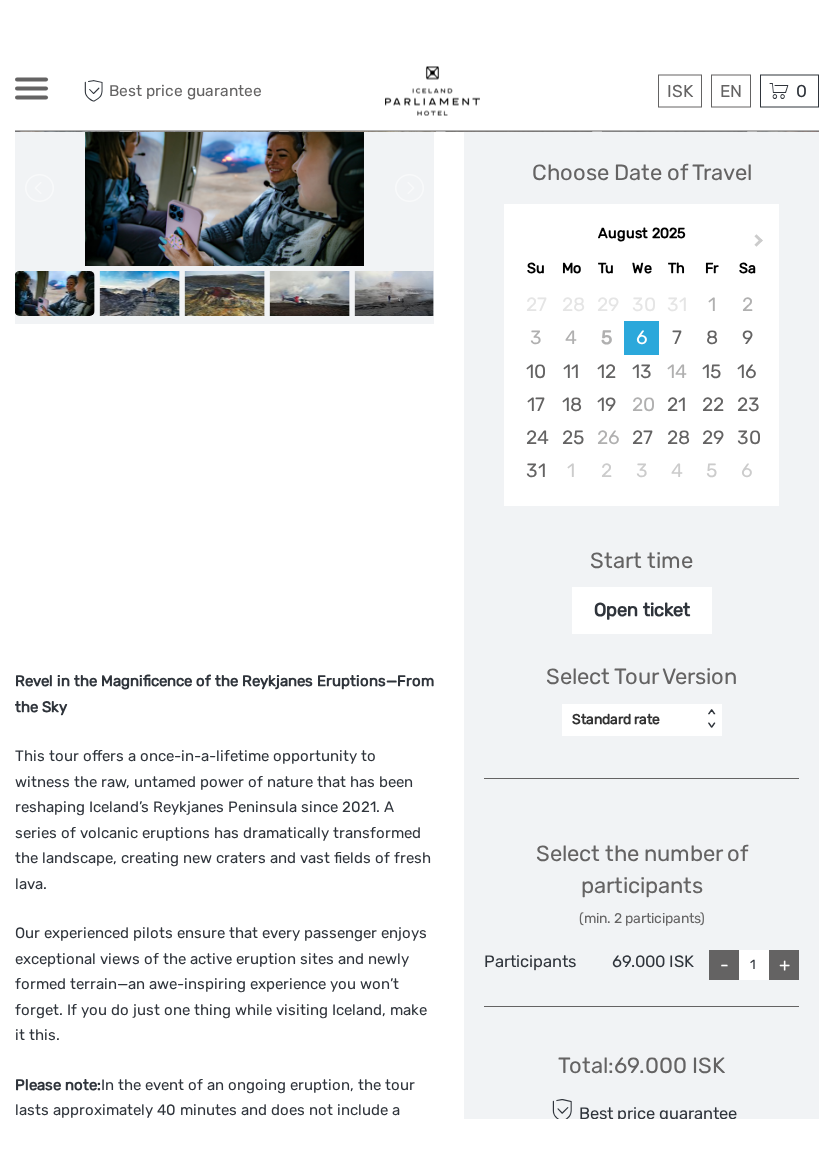 scroll, scrollTop: 303, scrollLeft: 0, axis: vertical 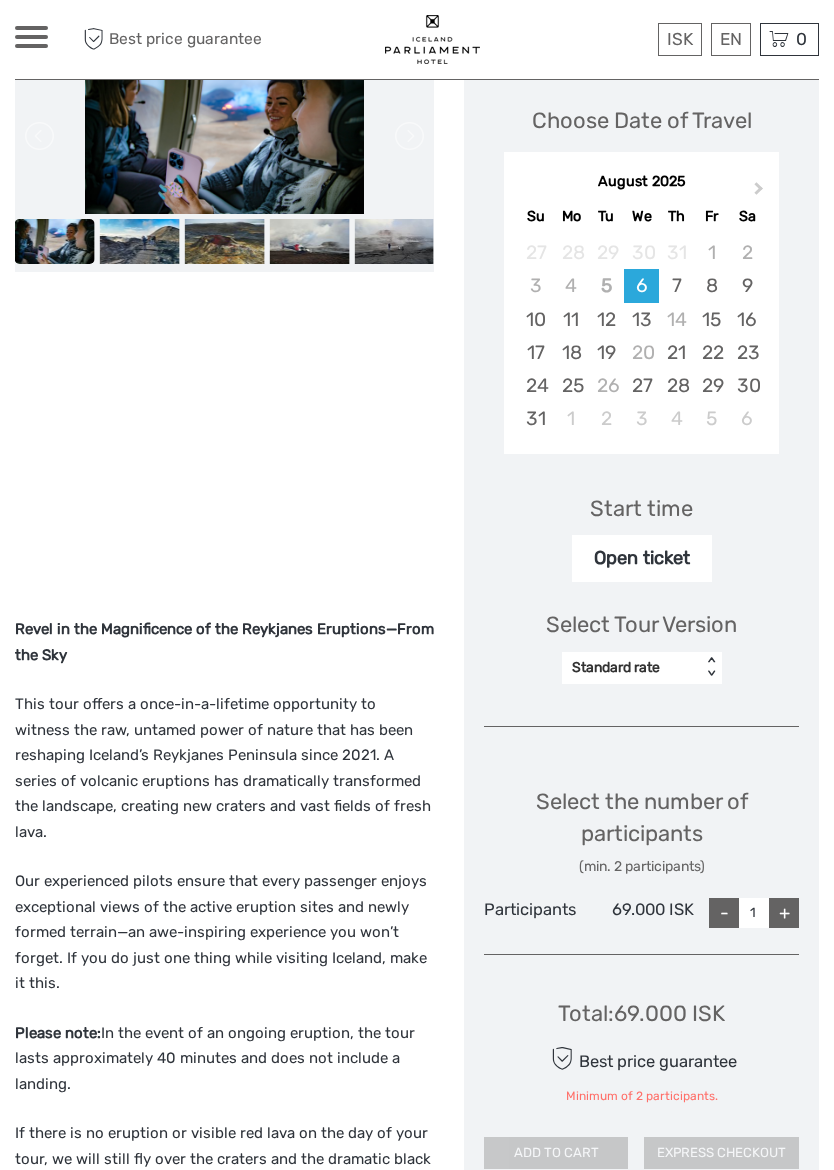 click on "Open ticket" at bounding box center (642, 558) 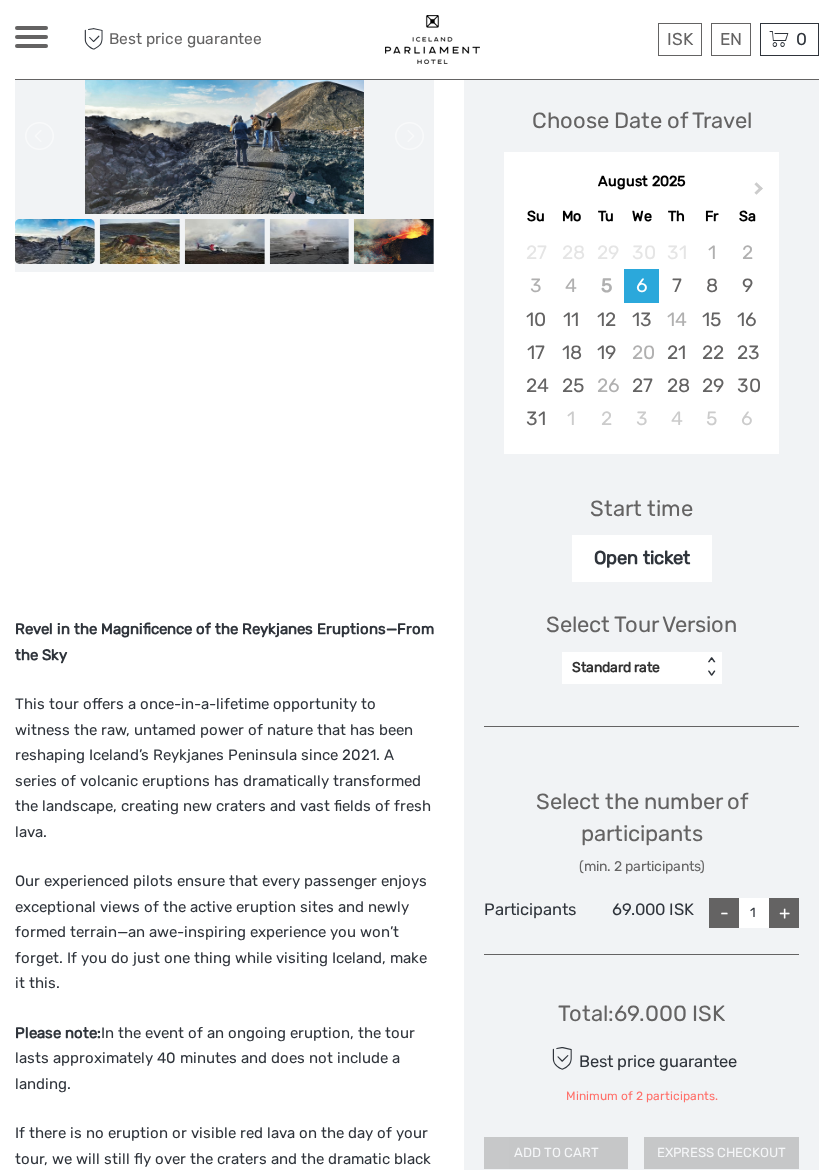 click on "Open ticket" at bounding box center (642, 558) 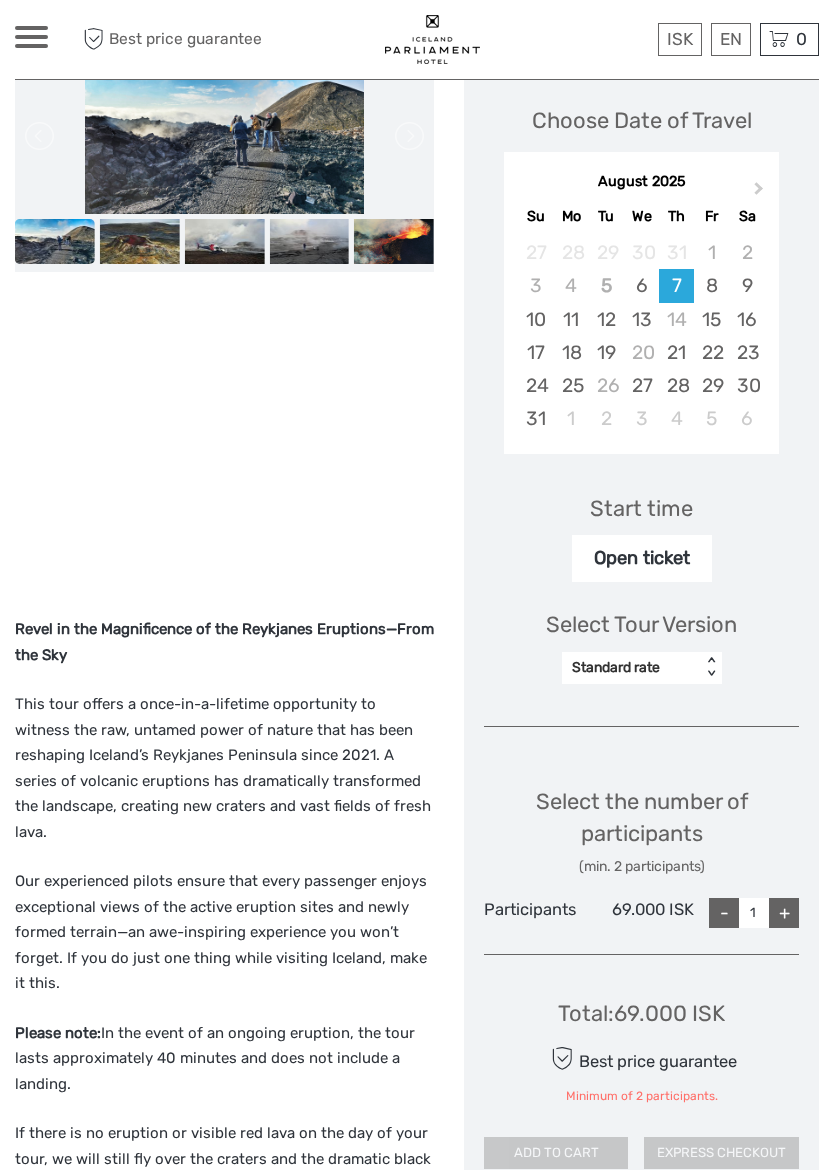 click on "6" at bounding box center (642, 285) 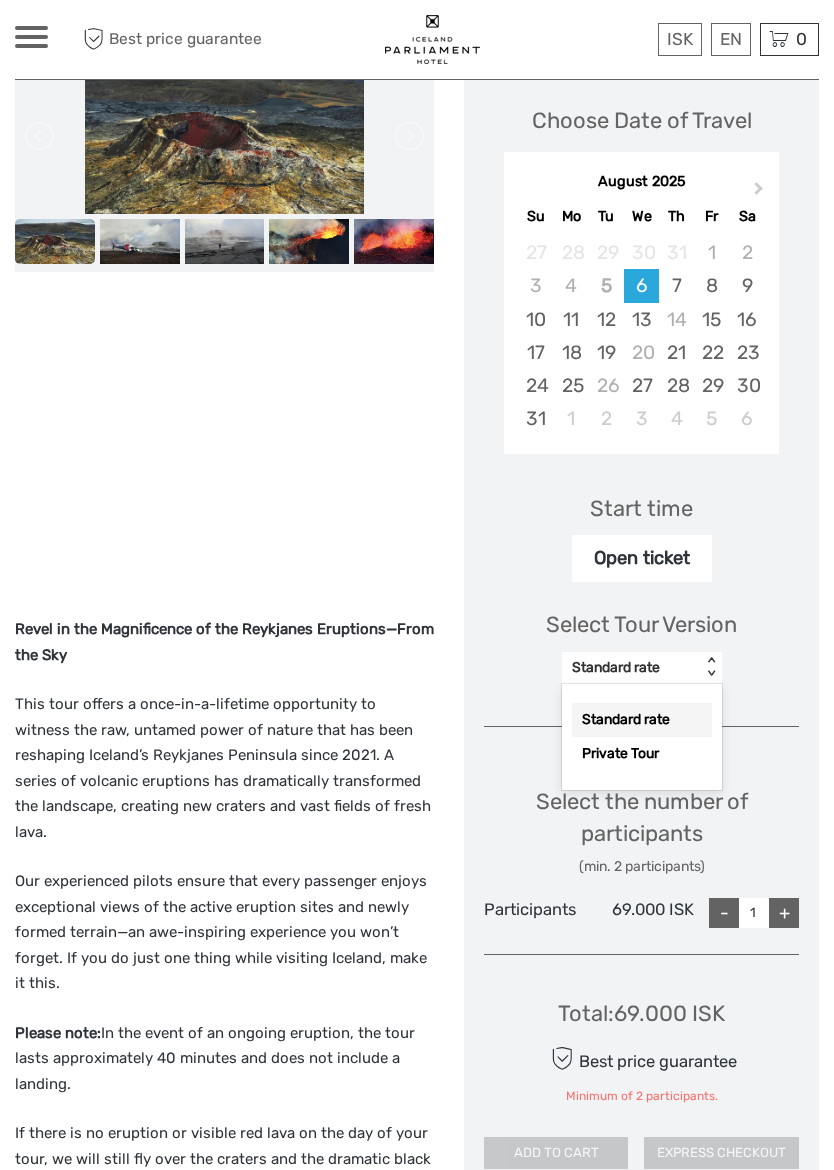 click on "Standard rate" at bounding box center [642, 720] 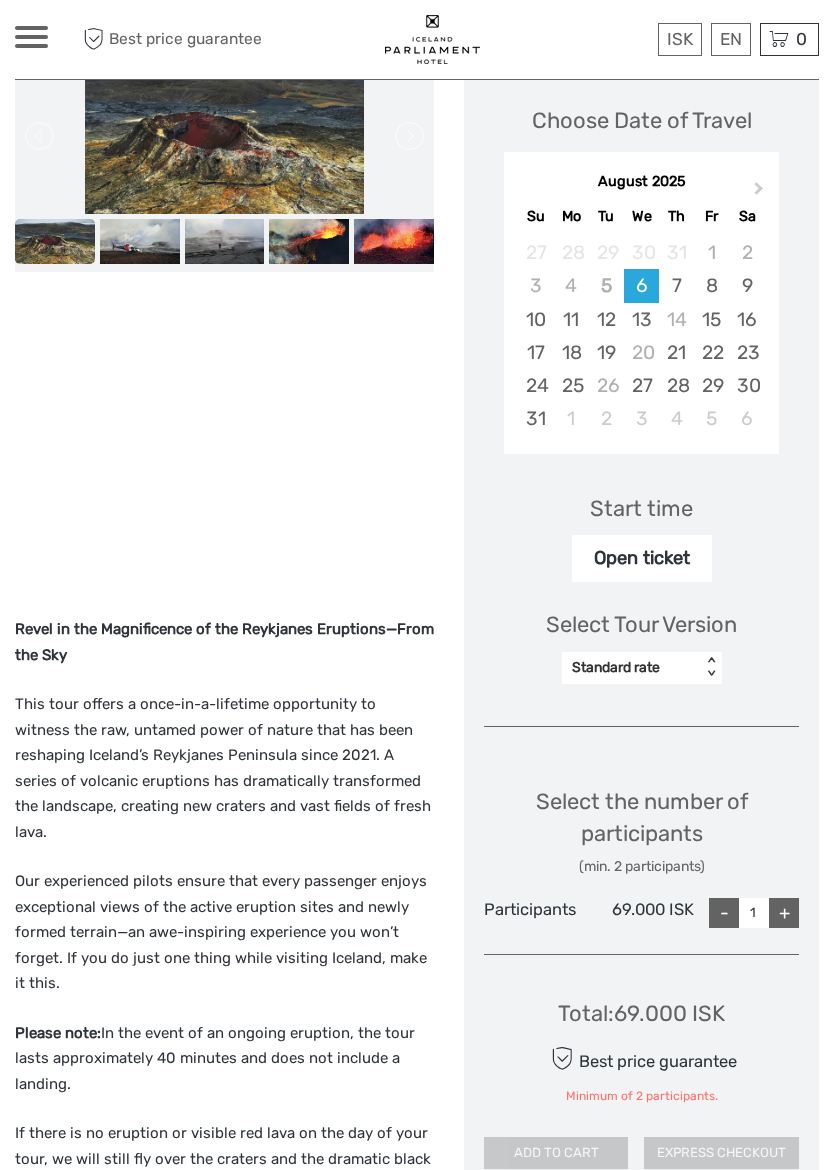 click on "+" at bounding box center (784, 913) 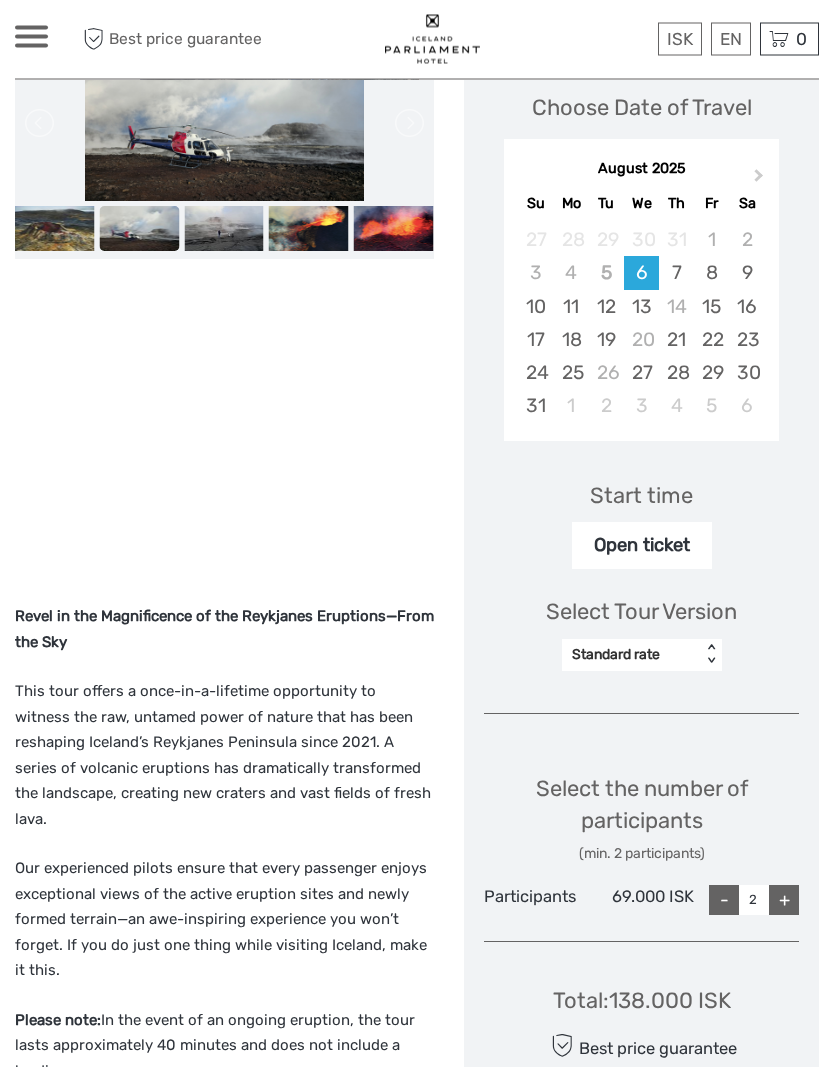 scroll, scrollTop: 316, scrollLeft: 0, axis: vertical 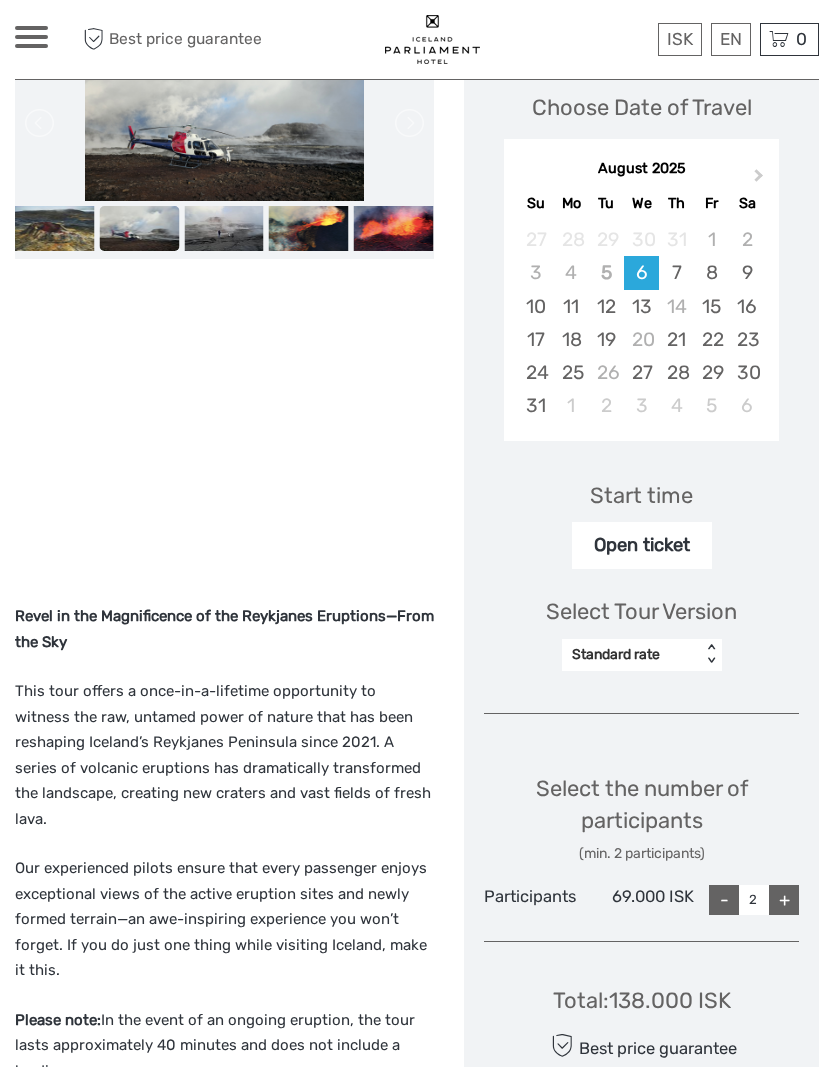 click on "Open ticket" at bounding box center (642, 545) 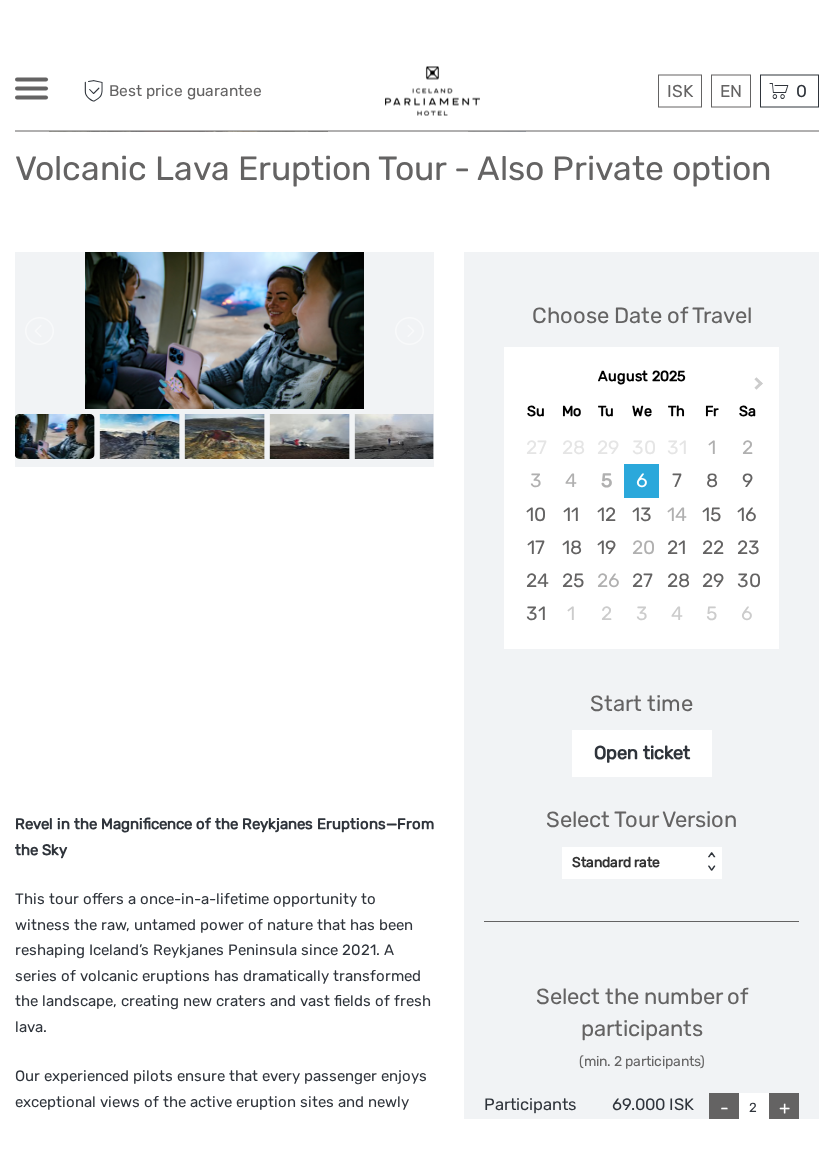 scroll, scrollTop: 160, scrollLeft: 0, axis: vertical 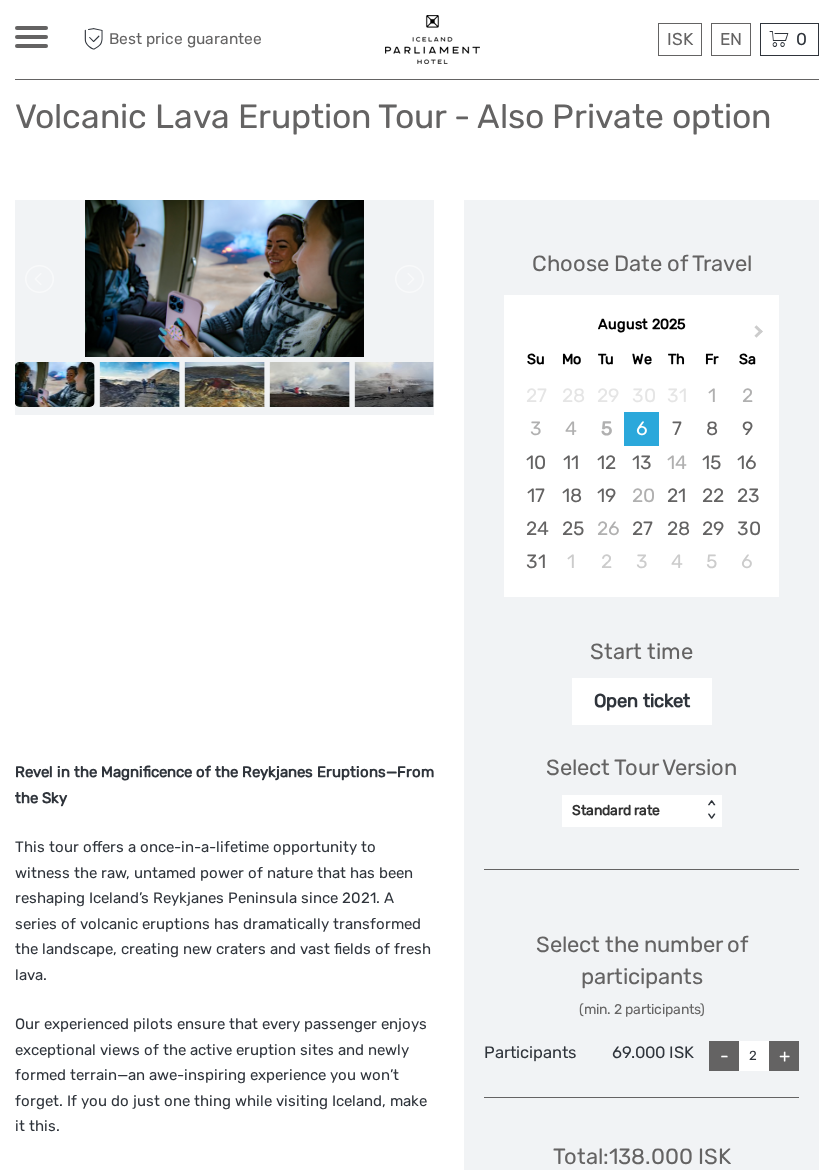 click on "Open ticket" at bounding box center [642, 701] 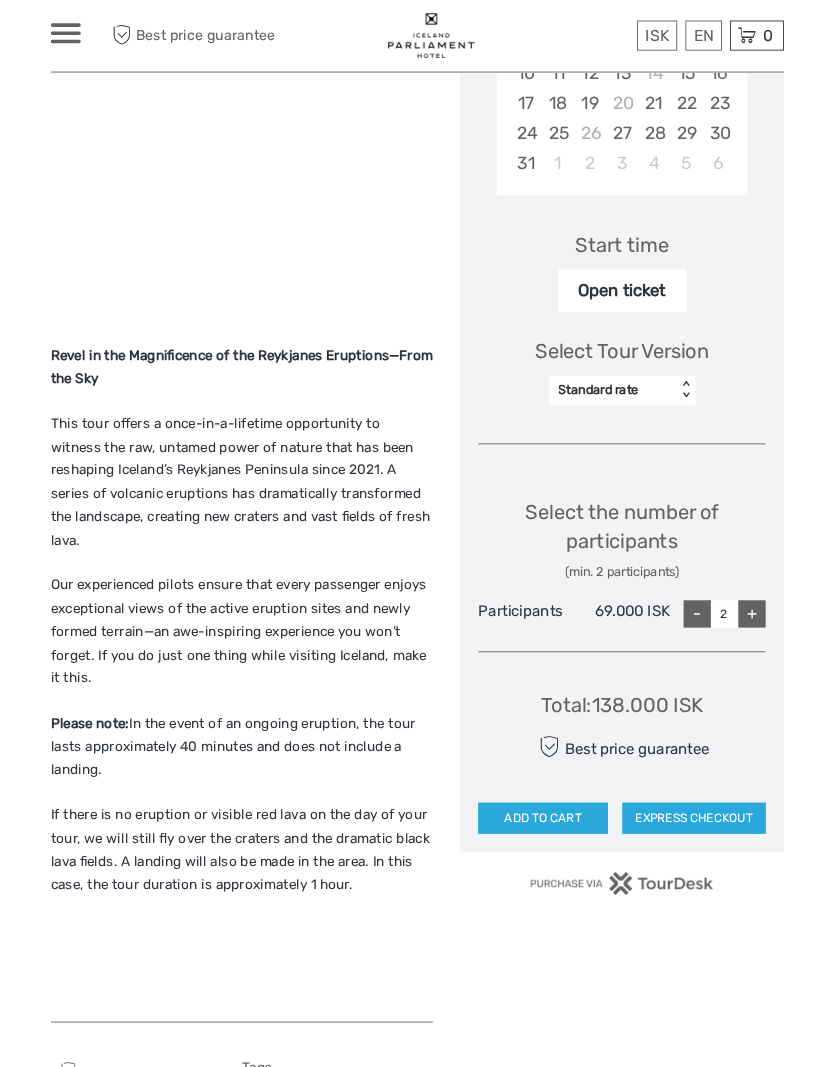 scroll, scrollTop: 544, scrollLeft: 0, axis: vertical 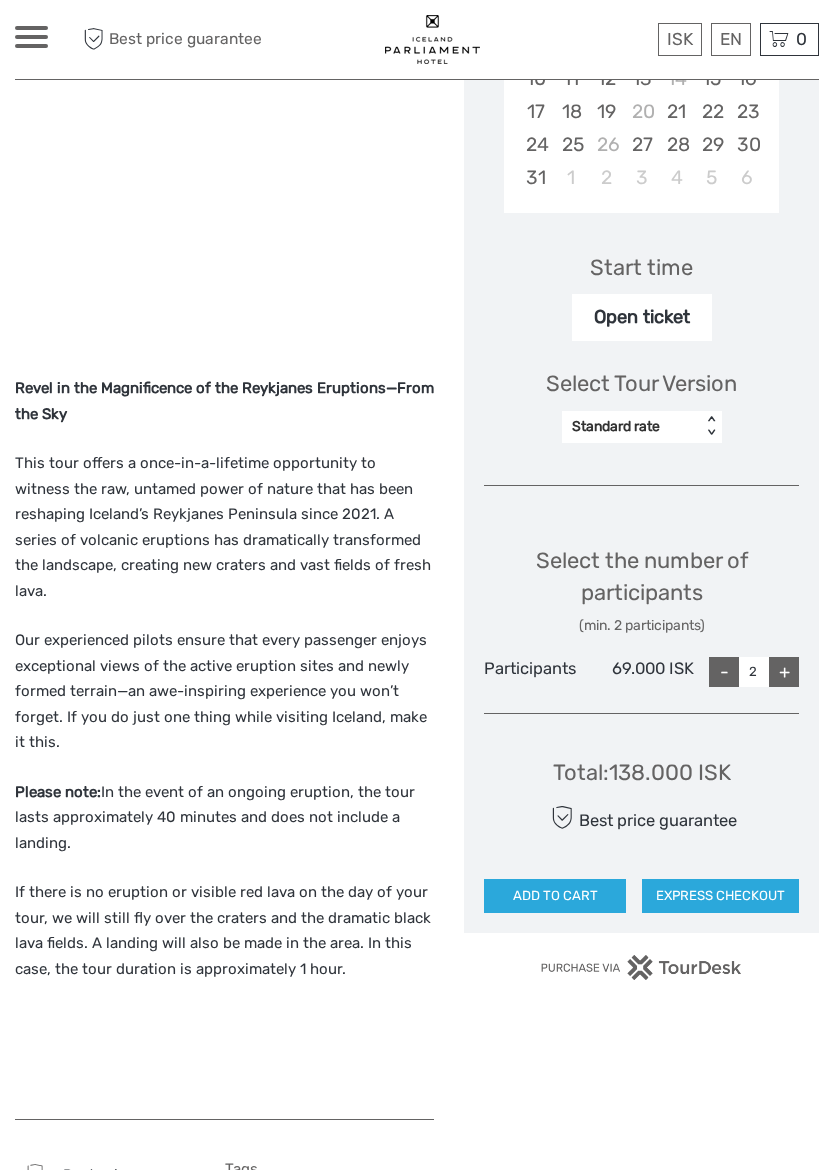 click on "EXPRESS CHECKOUT" at bounding box center [720, 896] 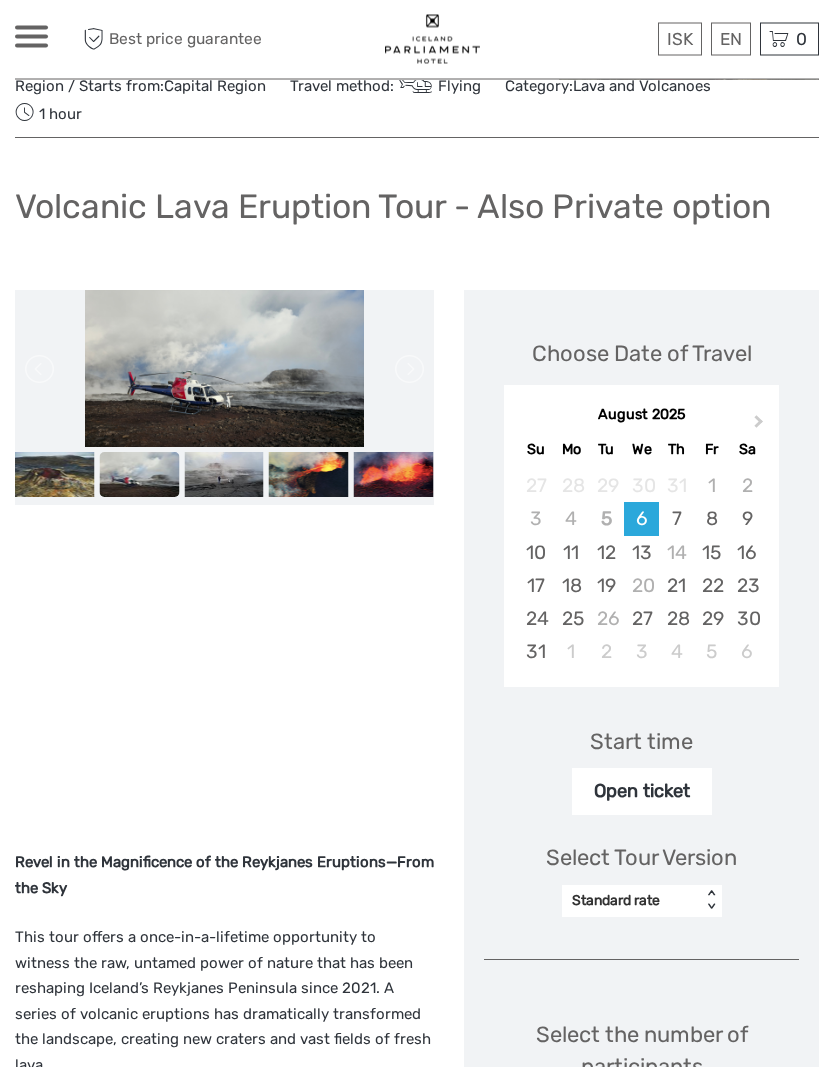 scroll, scrollTop: 0, scrollLeft: 0, axis: both 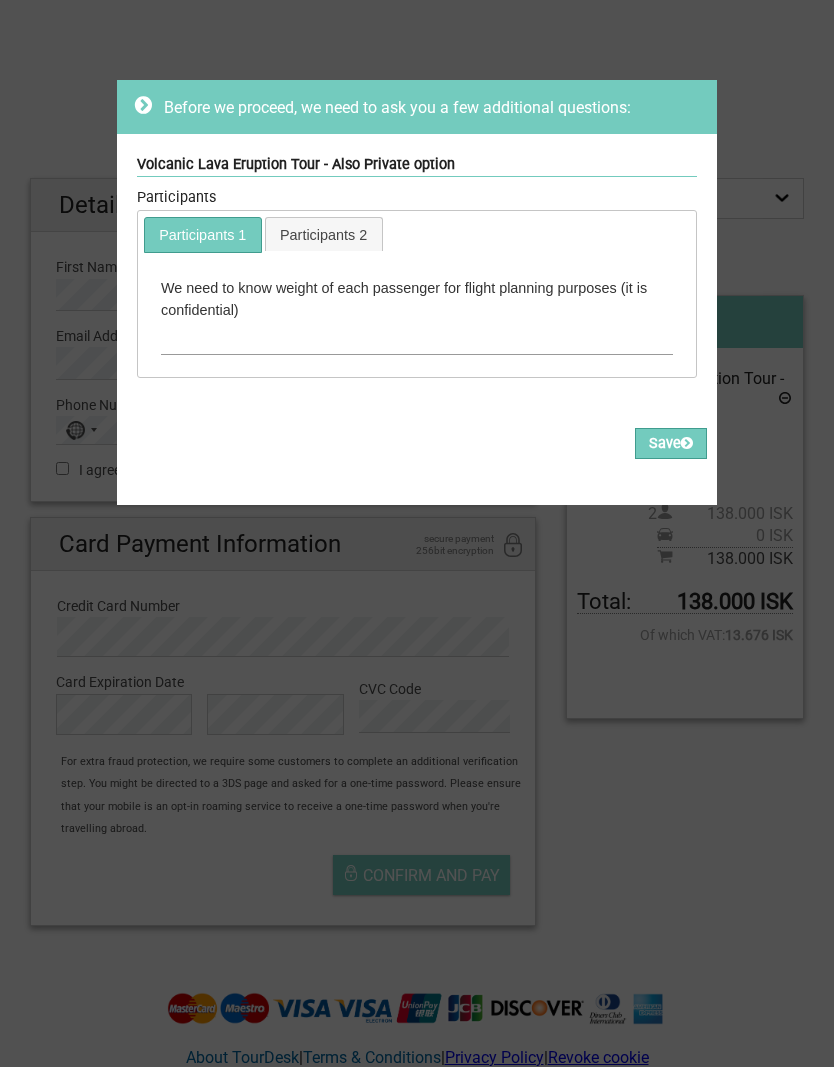 click at bounding box center [417, 338] 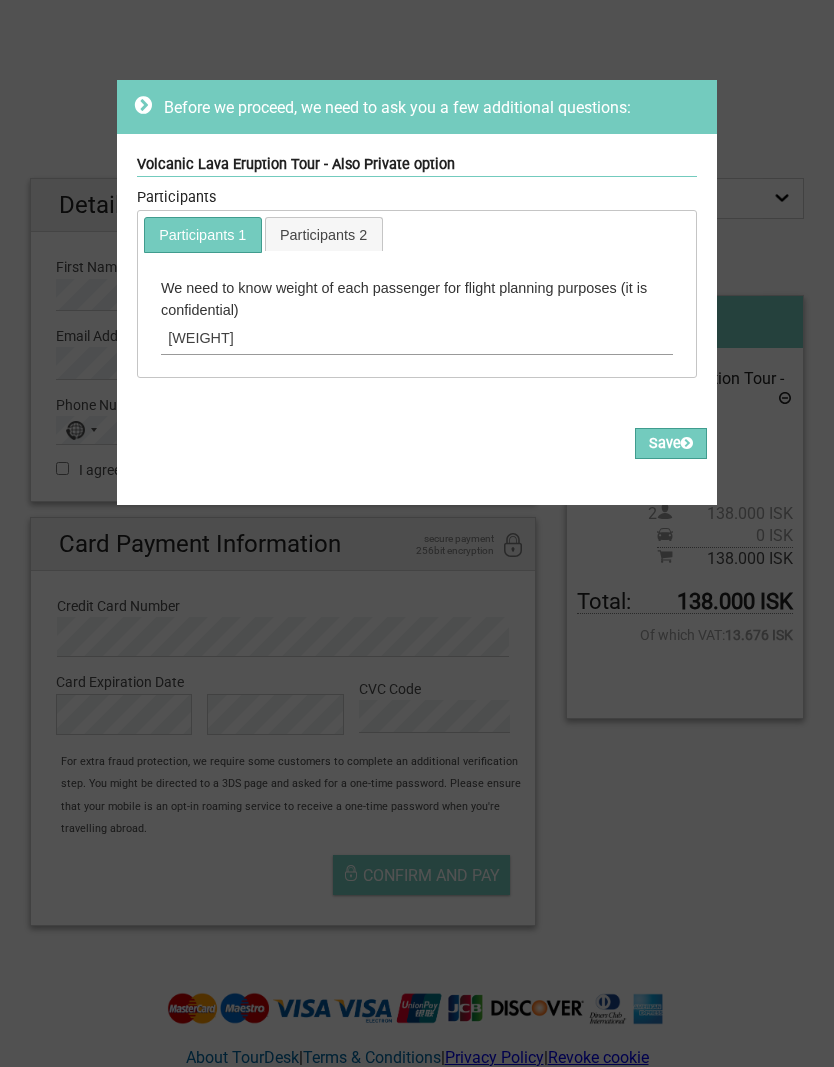 type on "[WEIGHT]" 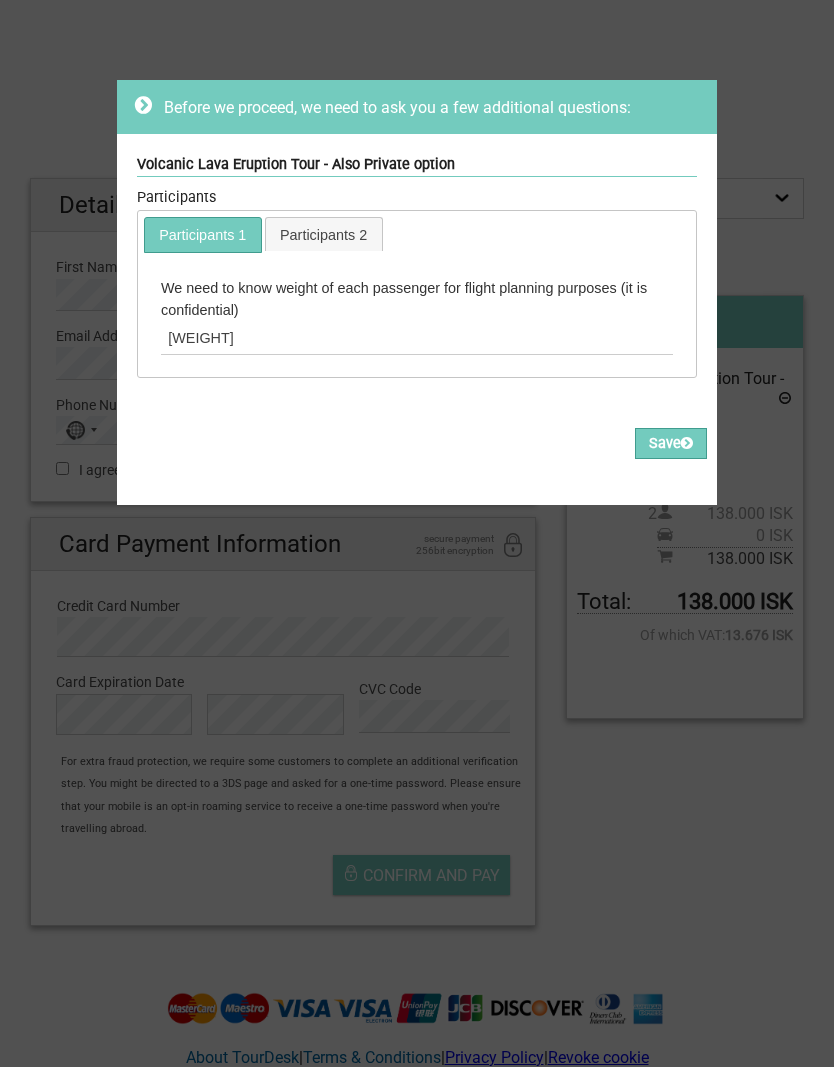 click on "Save" at bounding box center (671, 443) 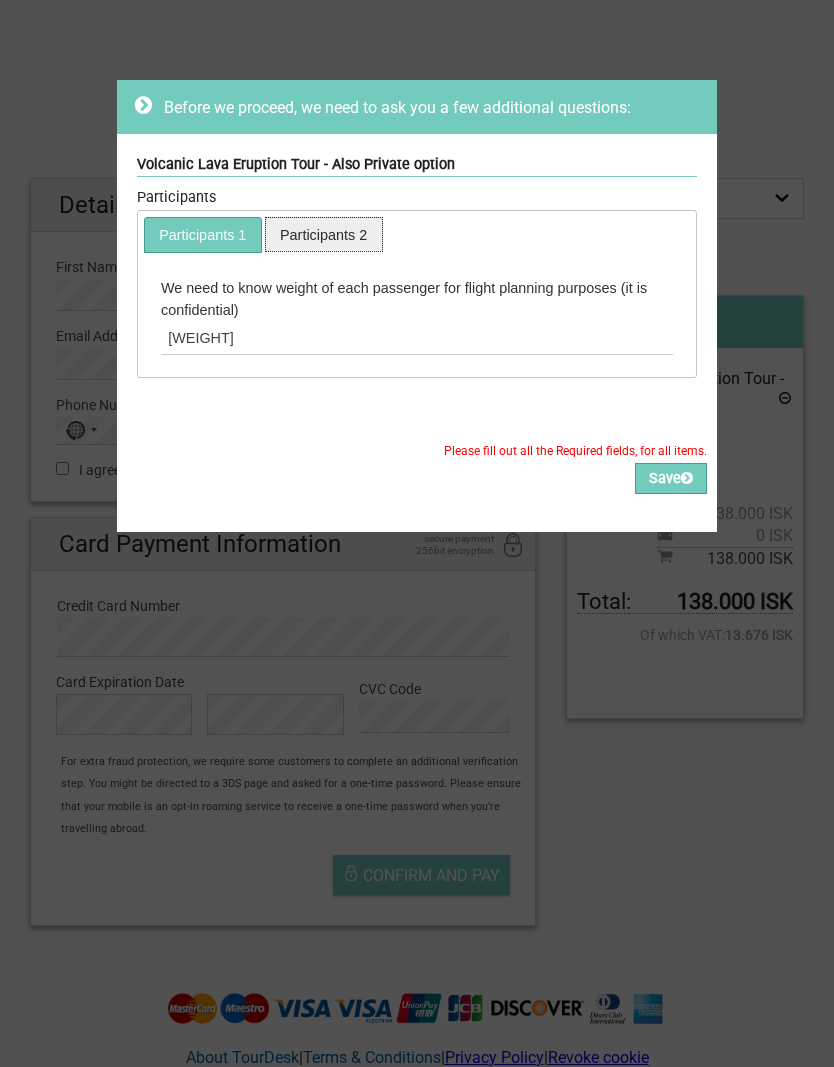 click on "Participants 2" at bounding box center [324, 234] 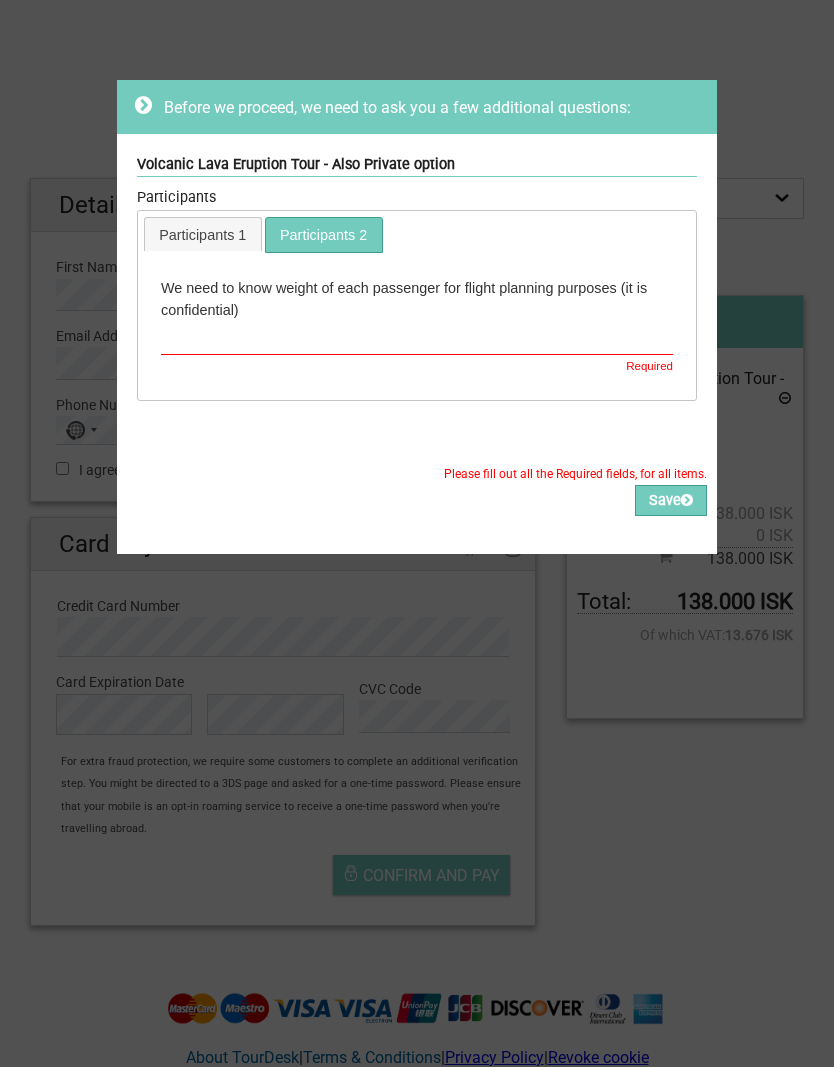 click at bounding box center [417, 338] 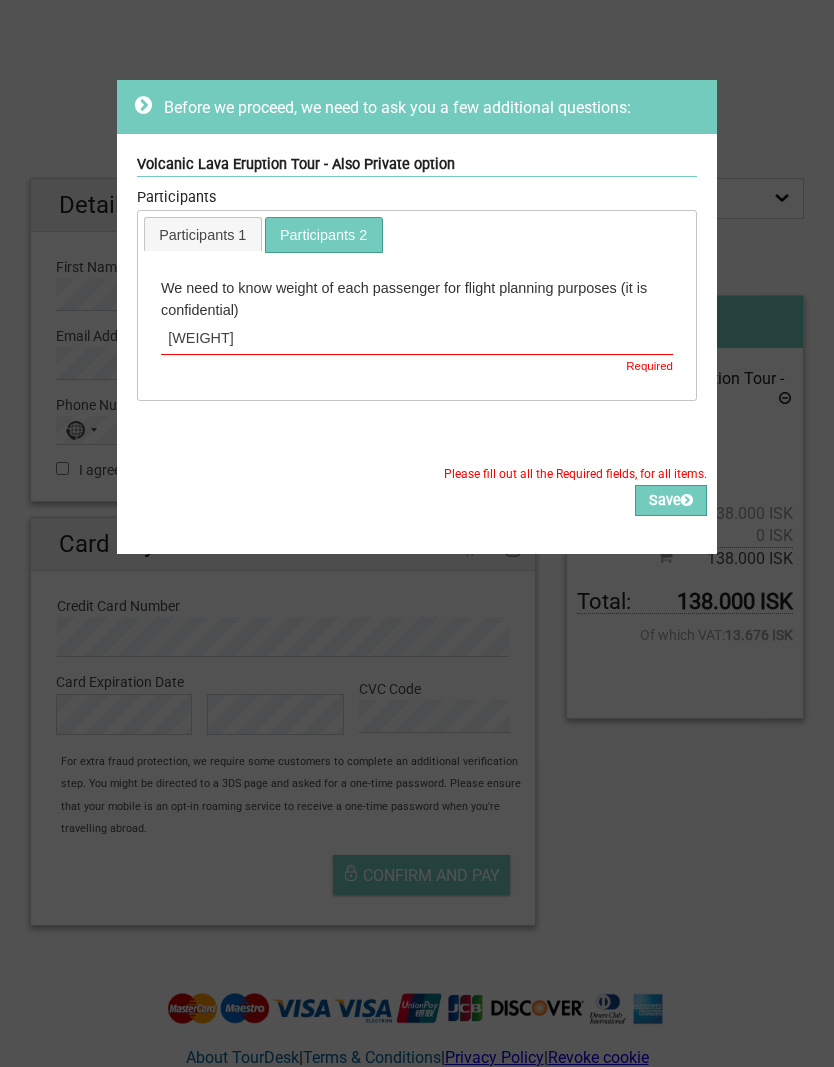 type on "260lbs" 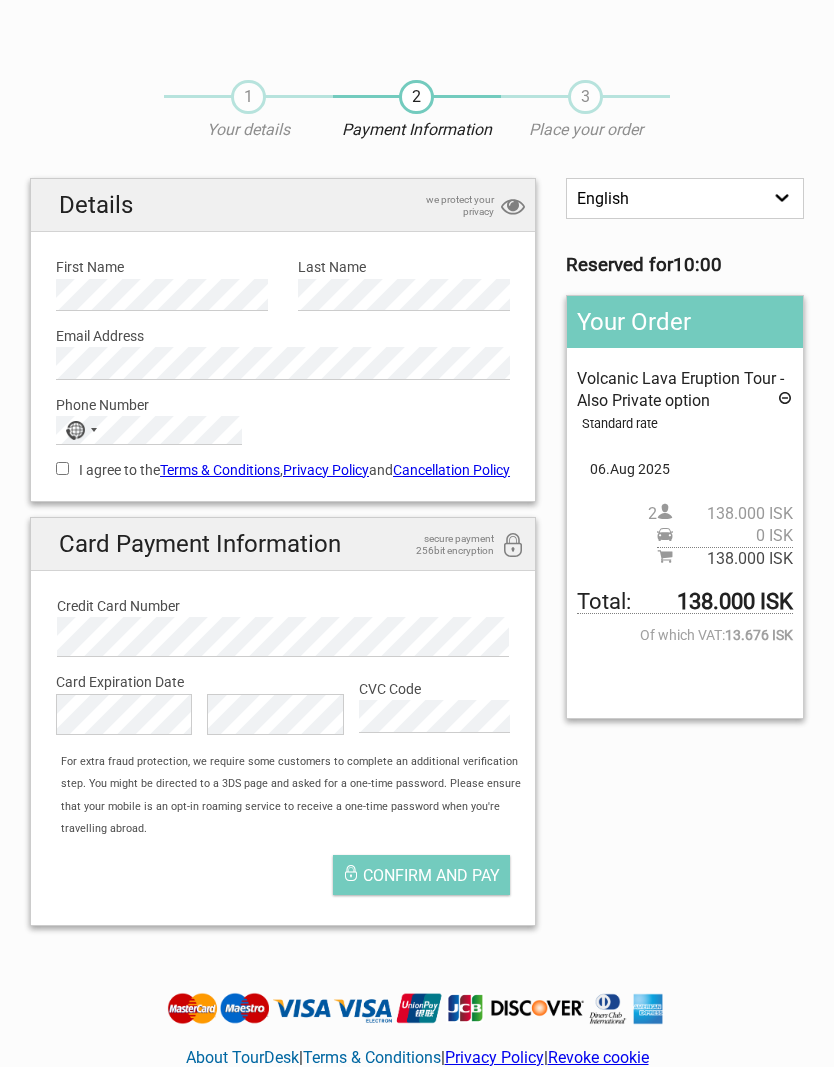 scroll, scrollTop: 0, scrollLeft: 0, axis: both 